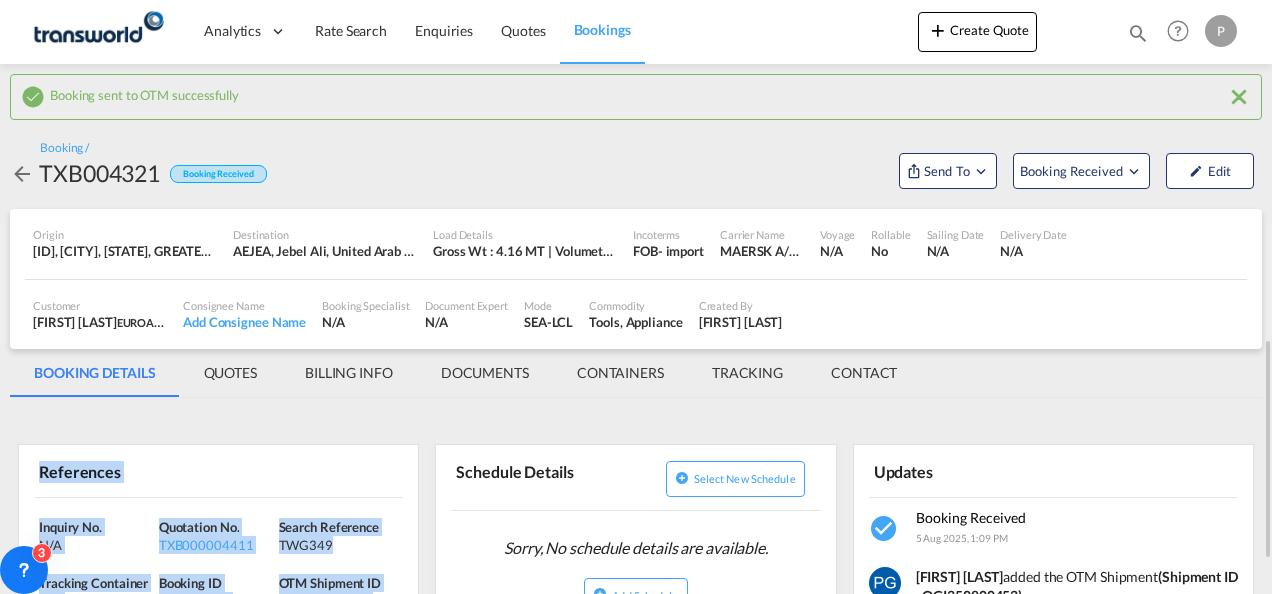 scroll, scrollTop: 0, scrollLeft: 0, axis: both 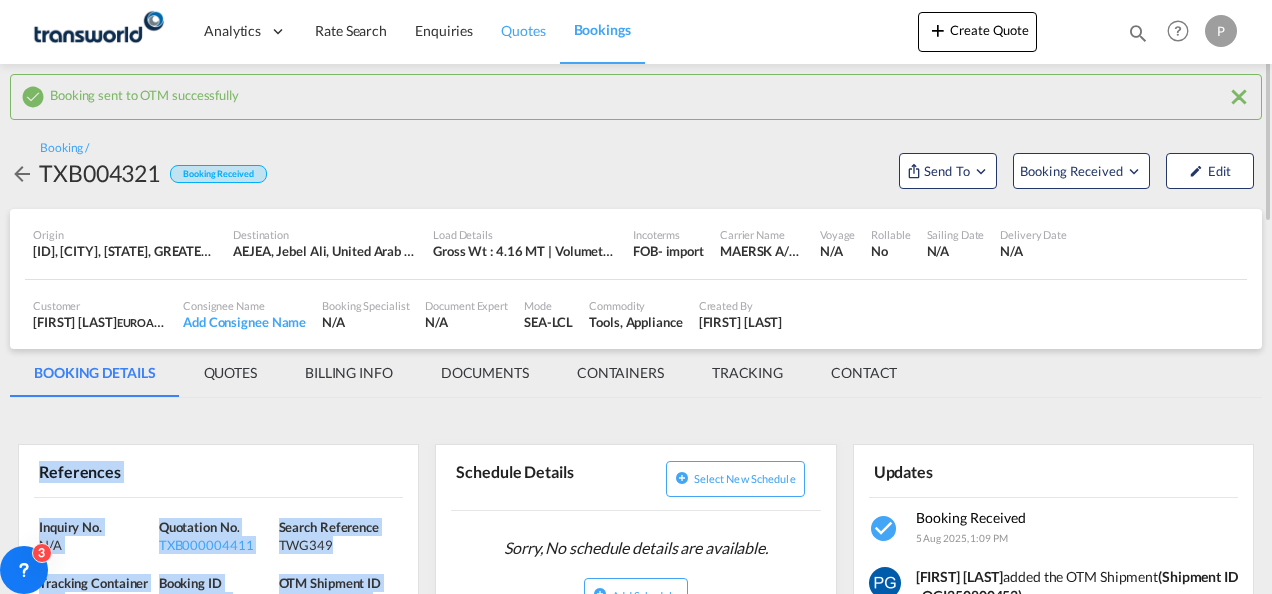 click on "Quotes" at bounding box center (523, 30) 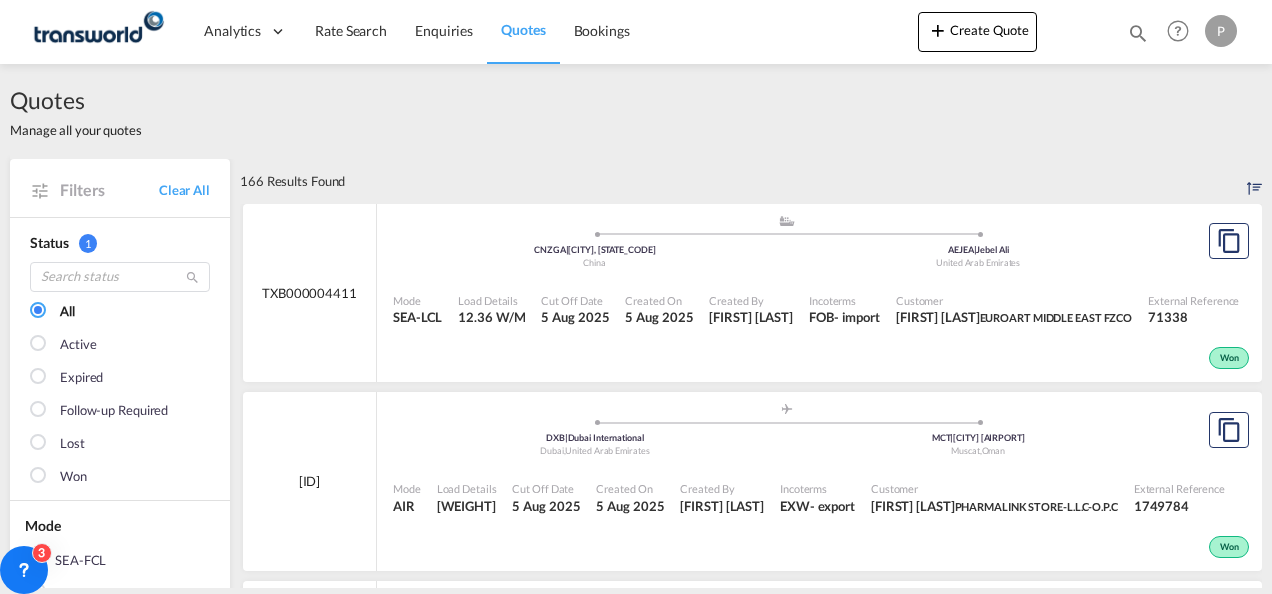 click on "Bookings Quotes Enquiries TXB004304
Help Resources Product Release
P
My Profile Logout" at bounding box center (1178, 31) 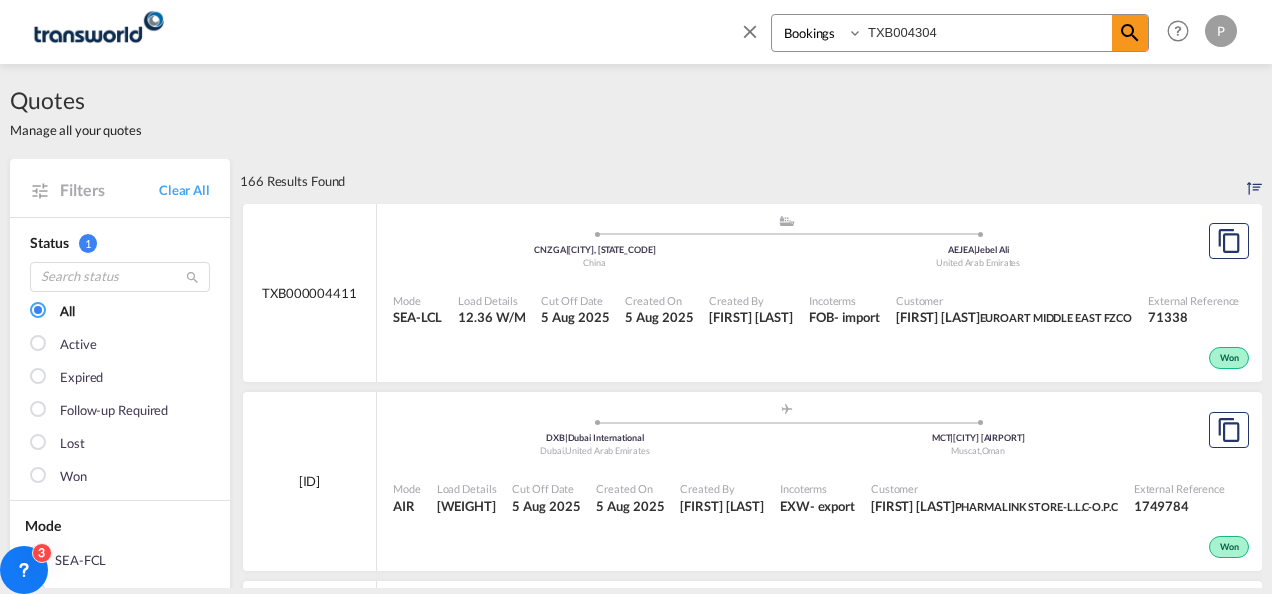click on "TXB004304" at bounding box center [987, 32] 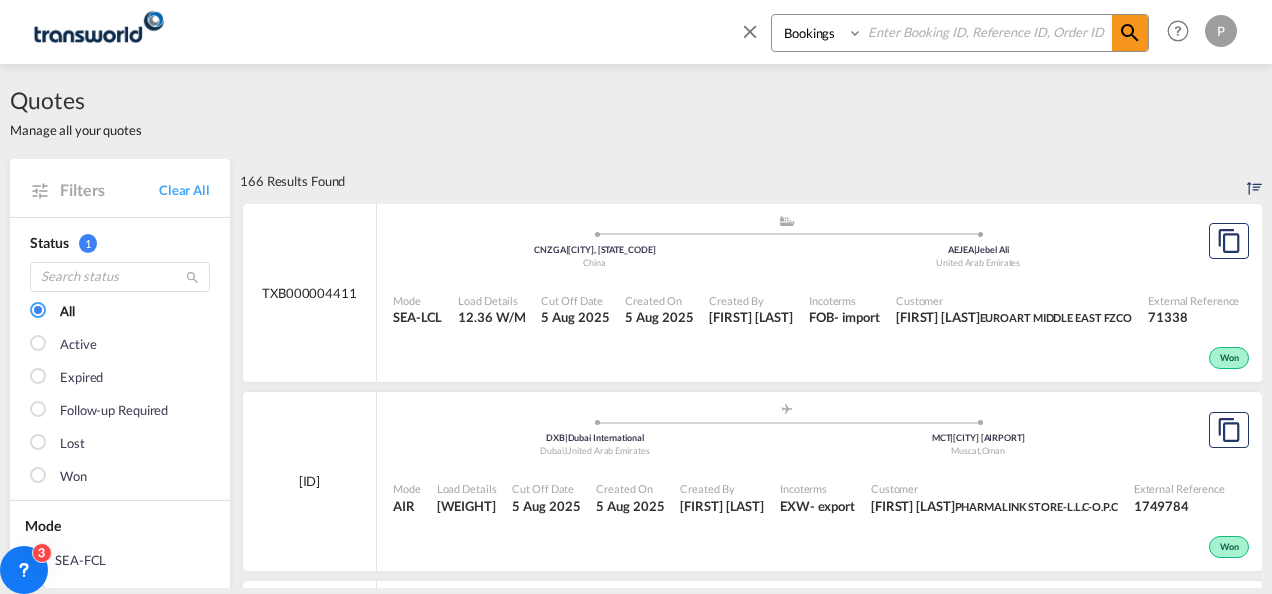 type on "V" 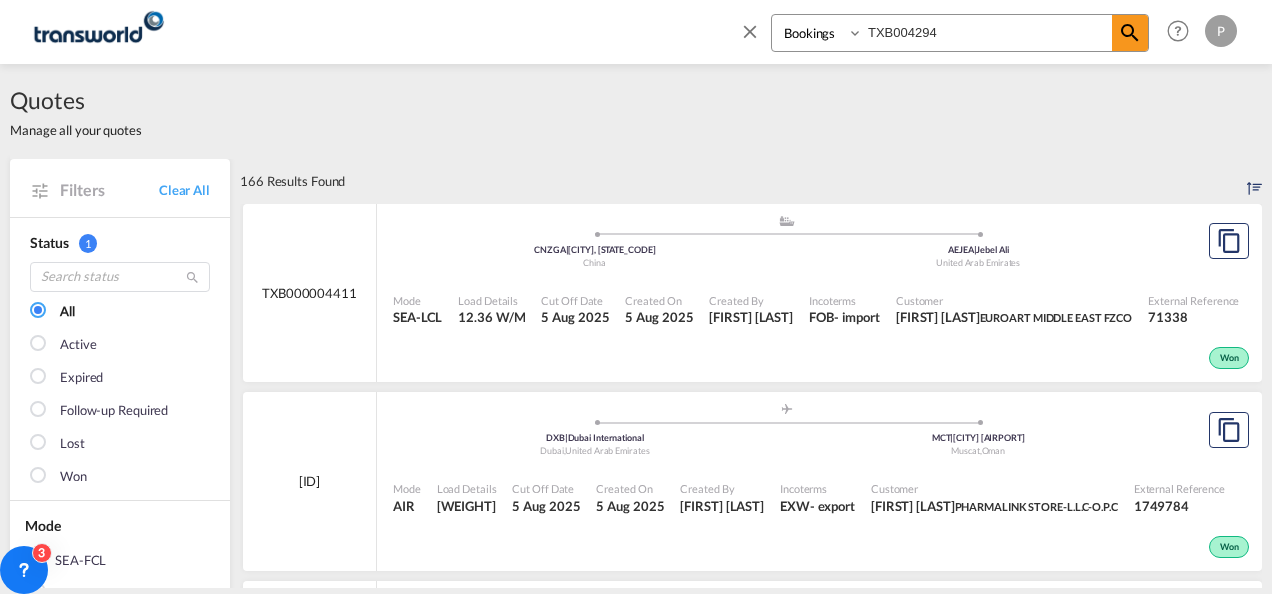 type on "TXB004294" 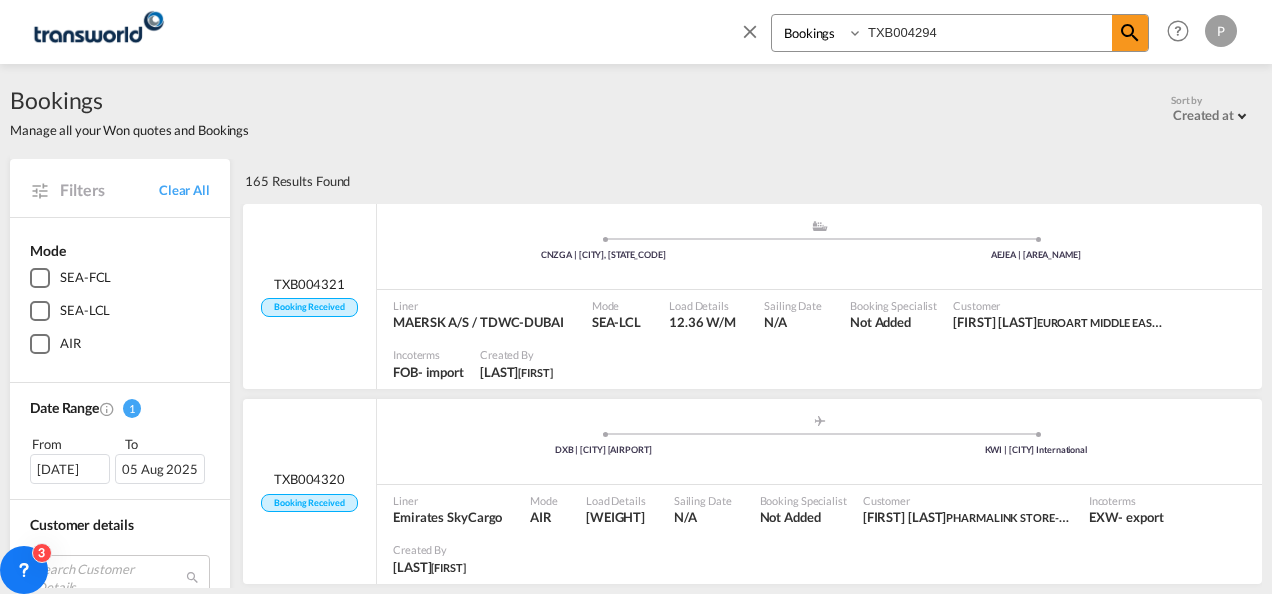 click on "Bookings Quotes Enquiries" at bounding box center [819, 33] 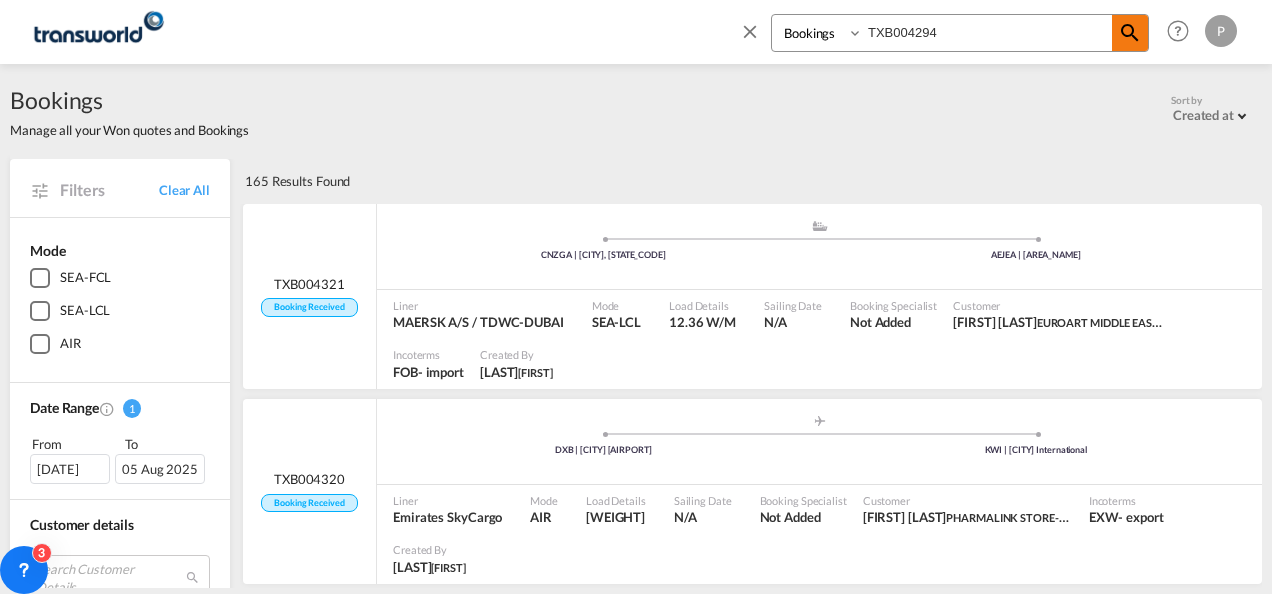 click at bounding box center [1130, 33] 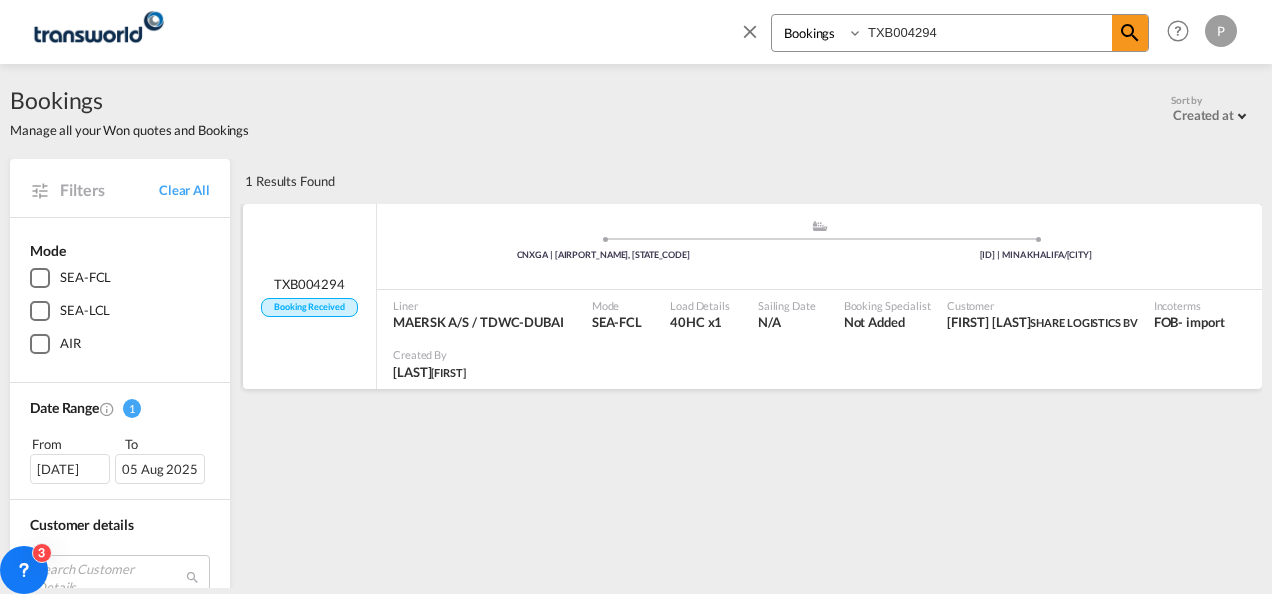 click on ".A{FILL:#AAA8AD;} .A{FILL:#AAA8AD;}
[ID] | [CITY]
[ID] | MINA KHALIFA/[CITY]" at bounding box center [819, 251] 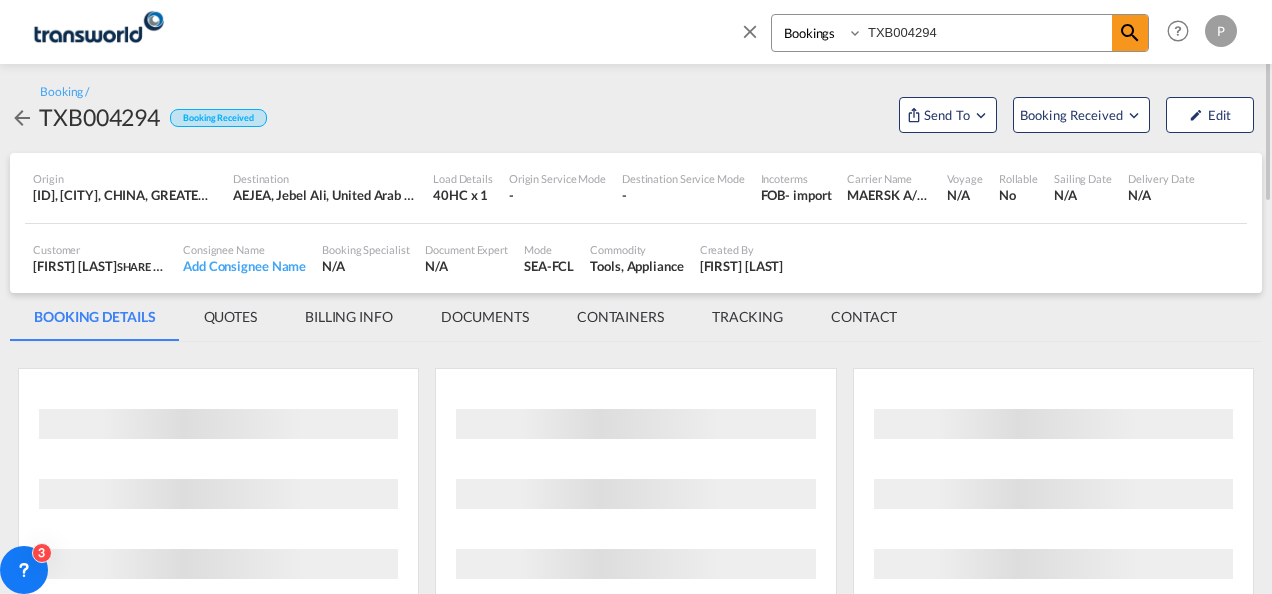 scroll, scrollTop: 0, scrollLeft: 0, axis: both 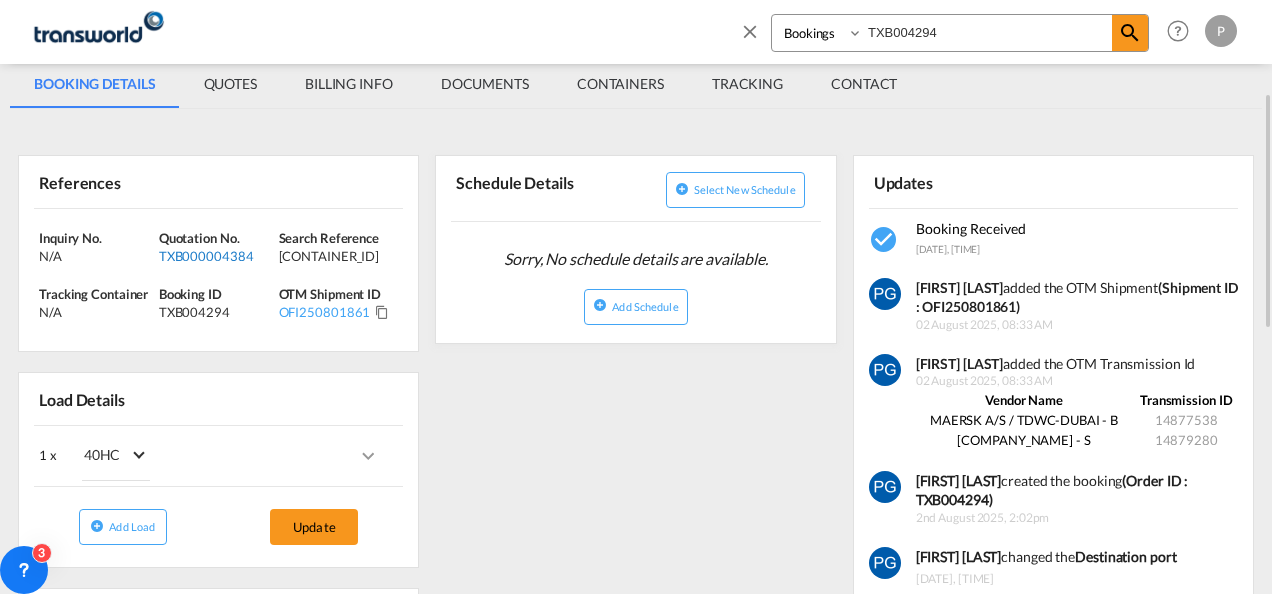 click on "TXB000004384" at bounding box center [216, 256] 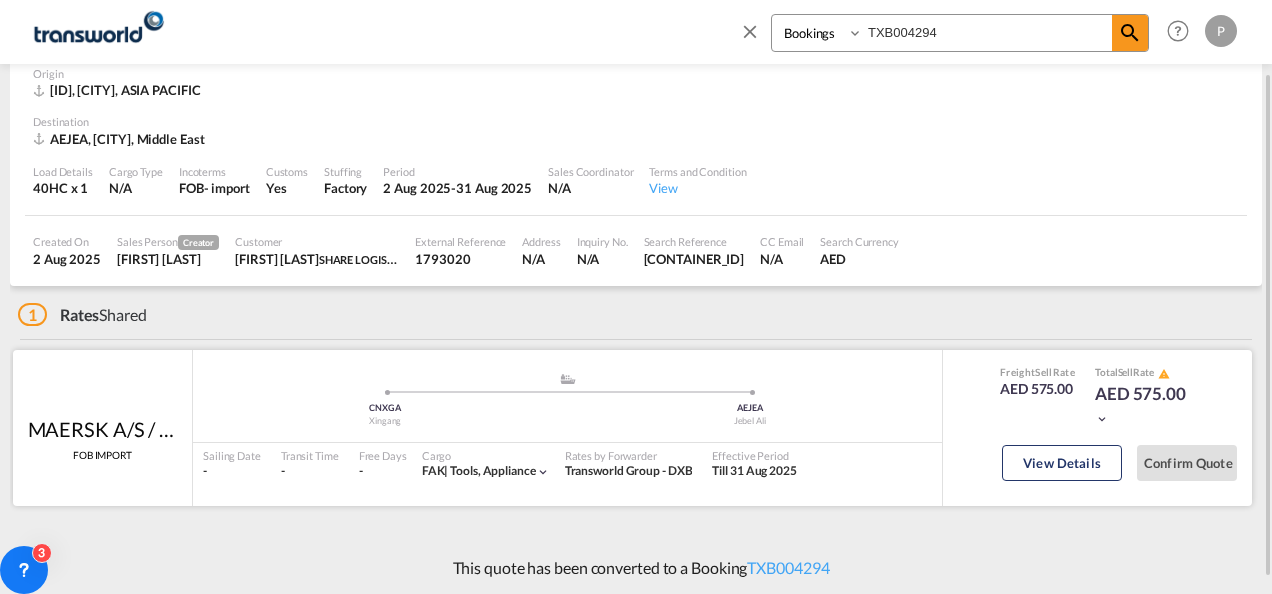 scroll, scrollTop: 47, scrollLeft: 0, axis: vertical 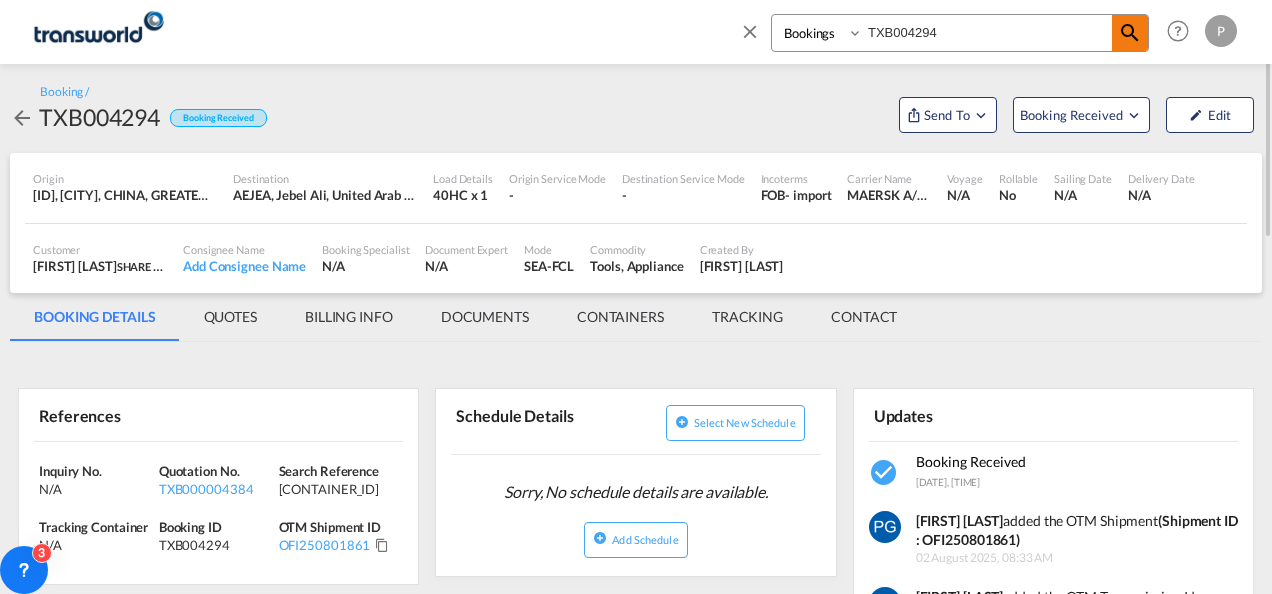 click at bounding box center (1130, 33) 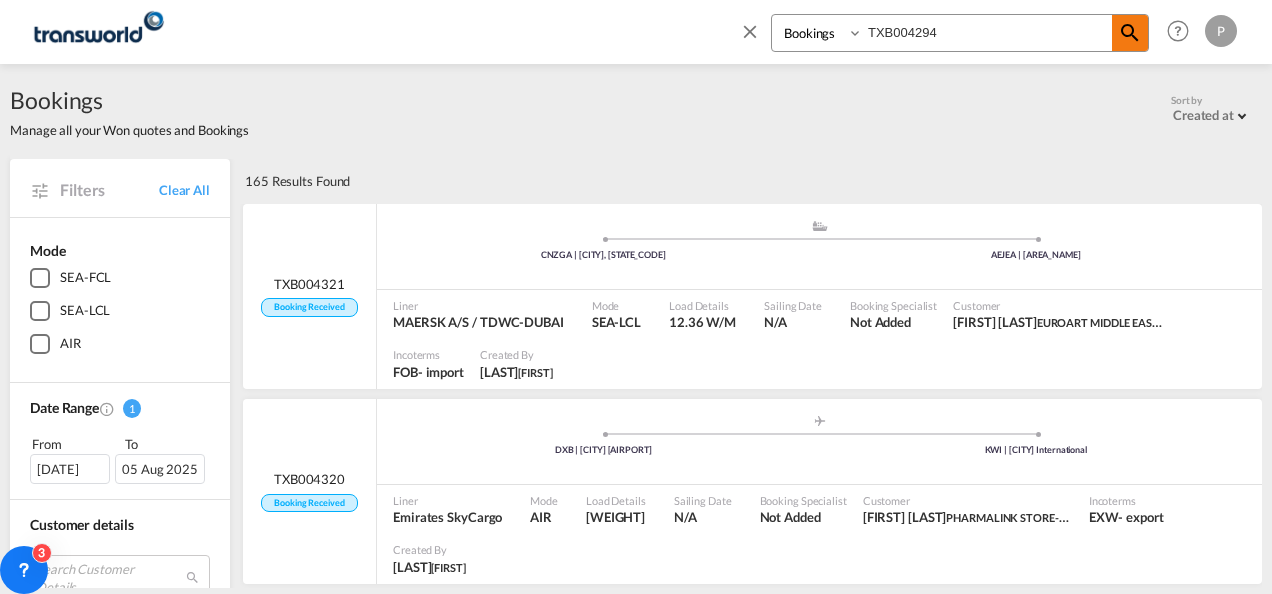 click at bounding box center [1130, 33] 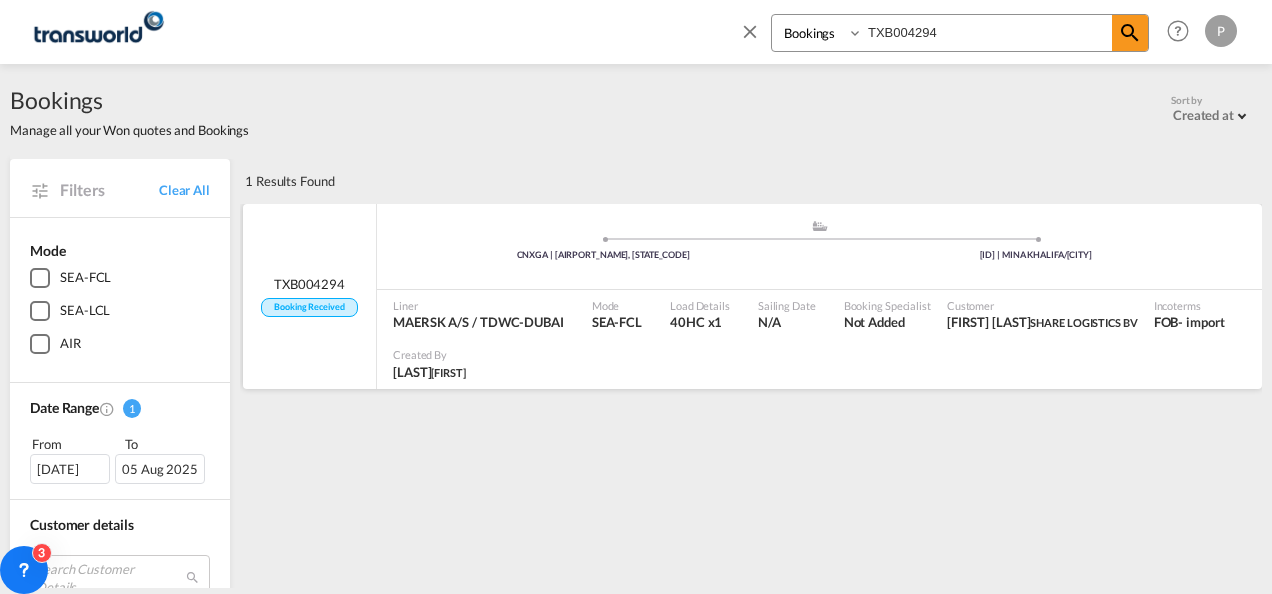 click on ".A{FILL:#AAA8AD;} .A{FILL:#AAA8AD;}
[ID] | [CITY]
[ID] | MINA KHALIFA/[CITY]" at bounding box center [819, 249] 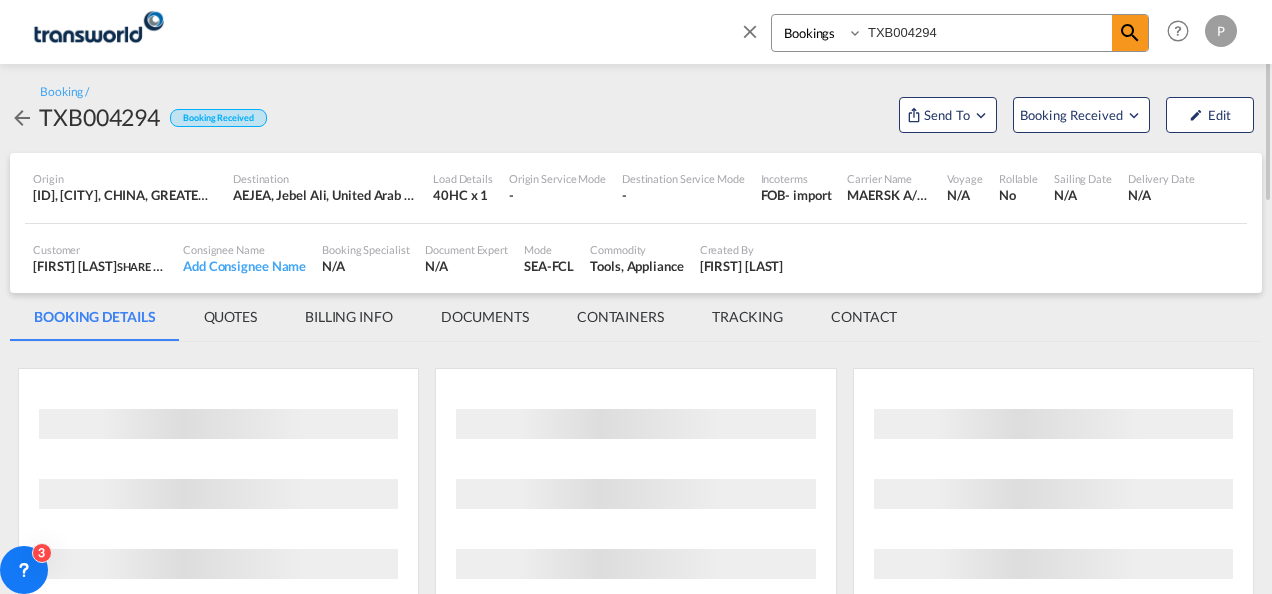 scroll, scrollTop: 0, scrollLeft: 0, axis: both 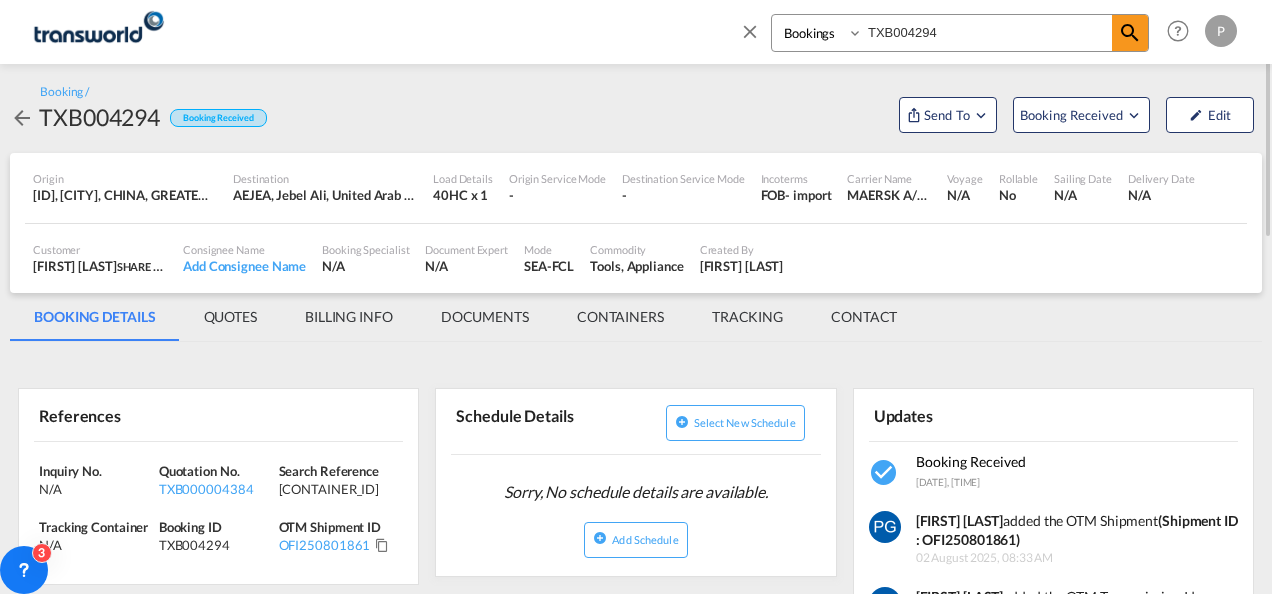 click at bounding box center [22, 118] 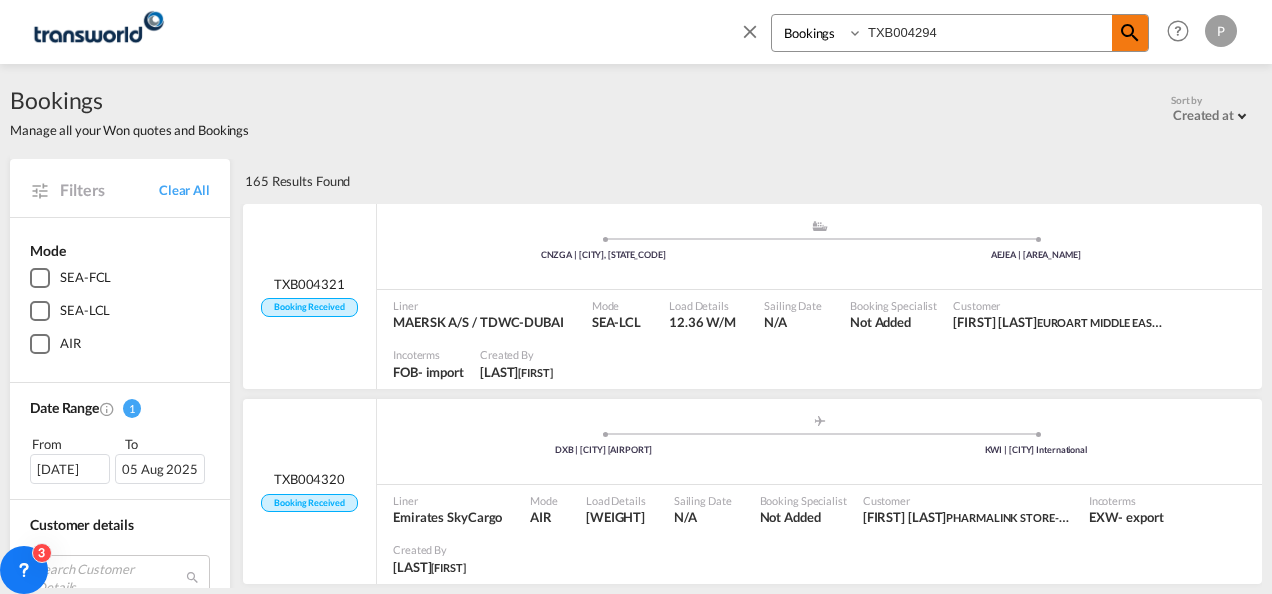 click at bounding box center [1130, 33] 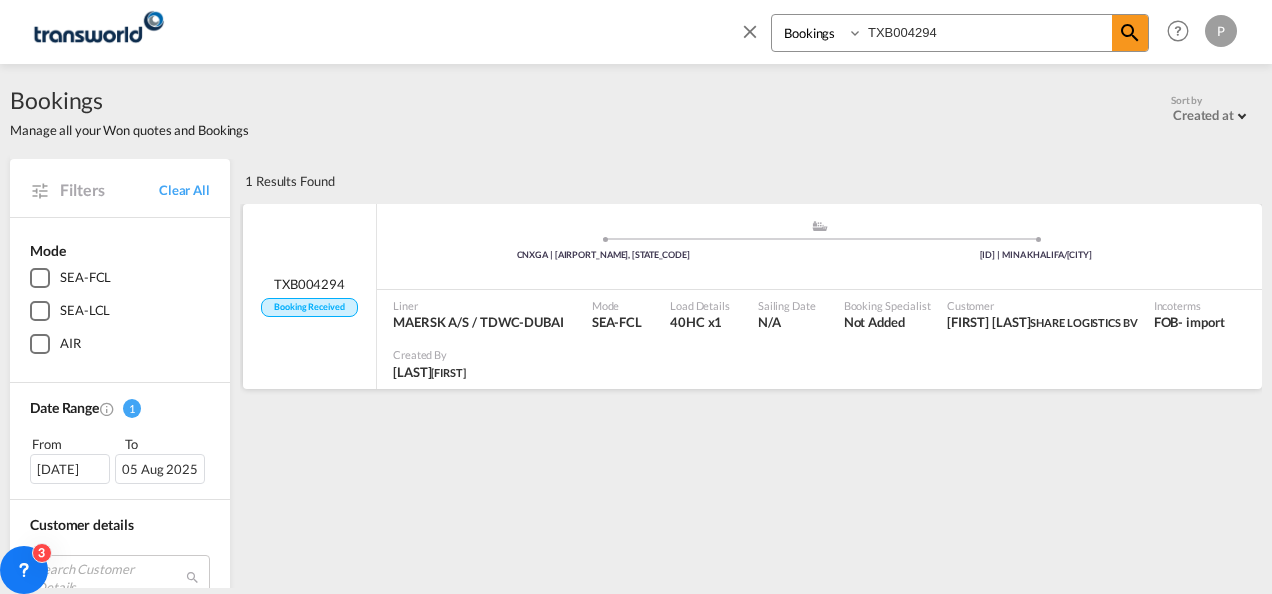 click on ".A{FILL:#AAA8AD;} .A{FILL:#AAA8AD;}
[ID] | [CITY]
[ID] | MINA KHALIFA/[CITY]" at bounding box center [819, 249] 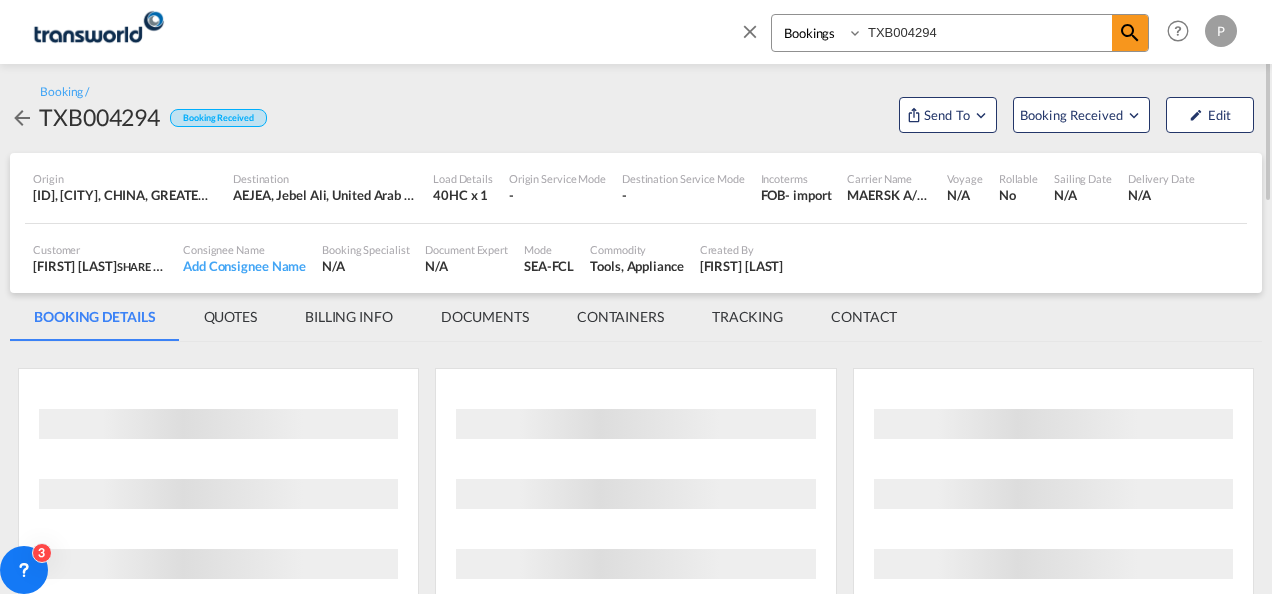 scroll, scrollTop: 0, scrollLeft: 0, axis: both 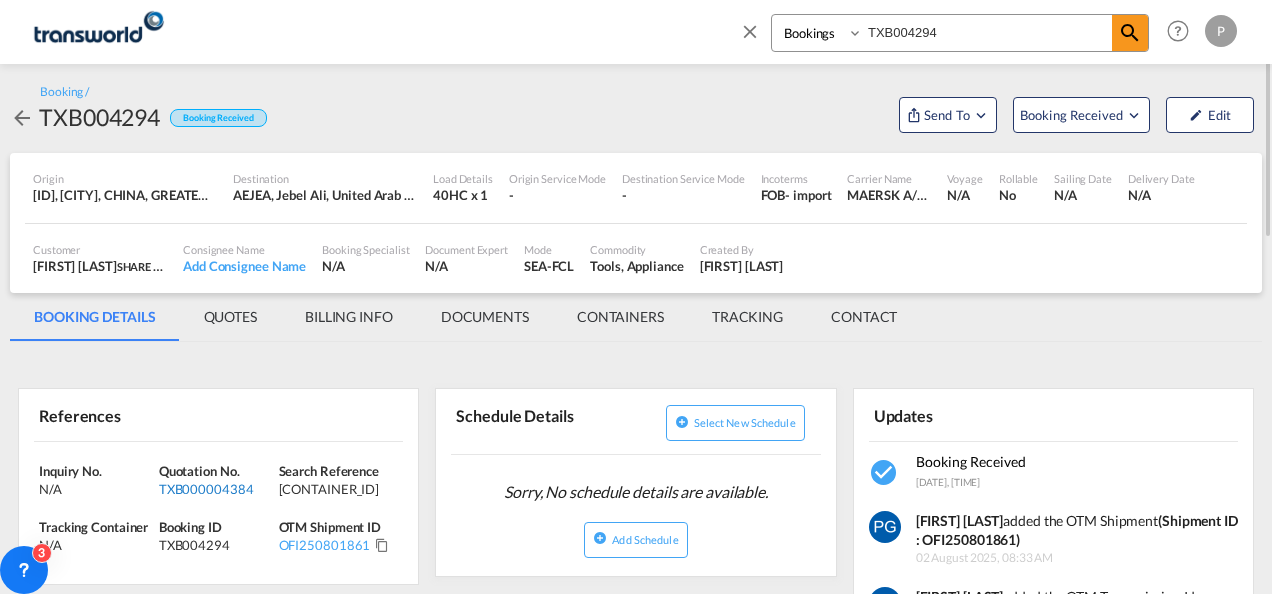 click on "TXB000004384" at bounding box center [216, 489] 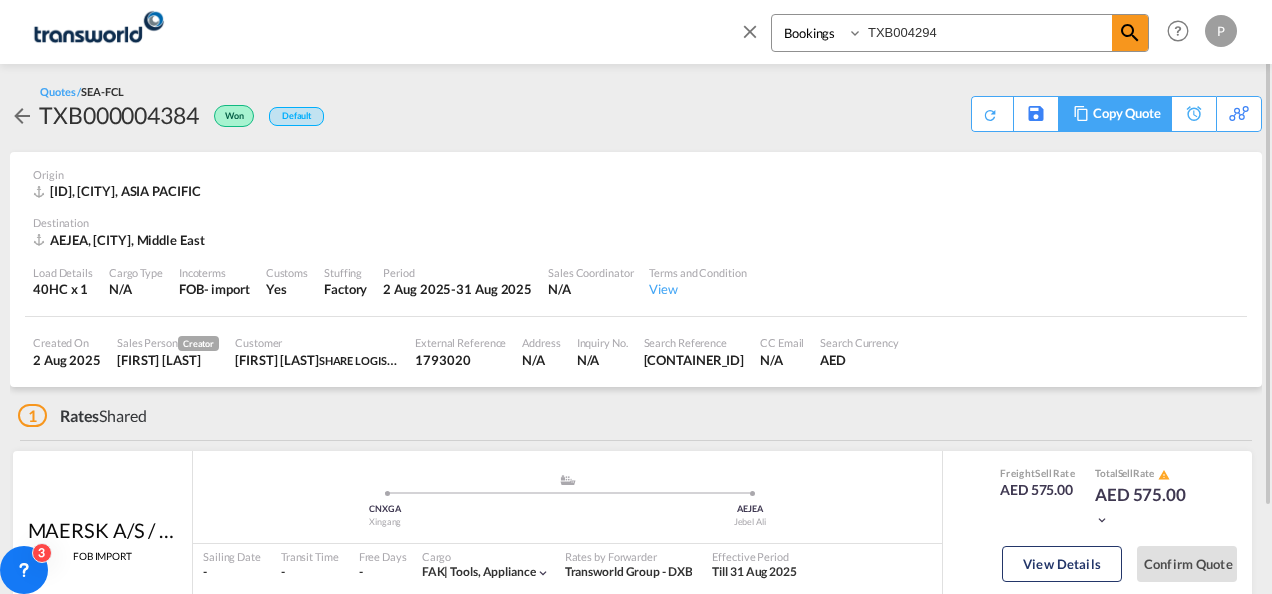 click on "Copy Quote" at bounding box center (1127, 114) 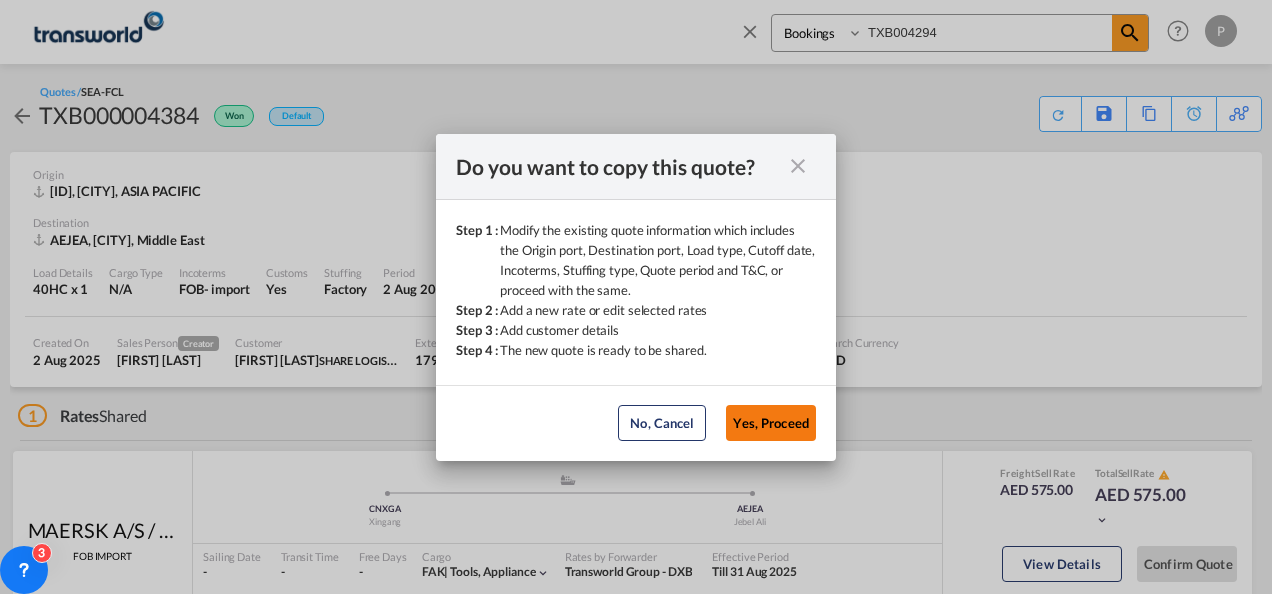 click on "Yes, Proceed" 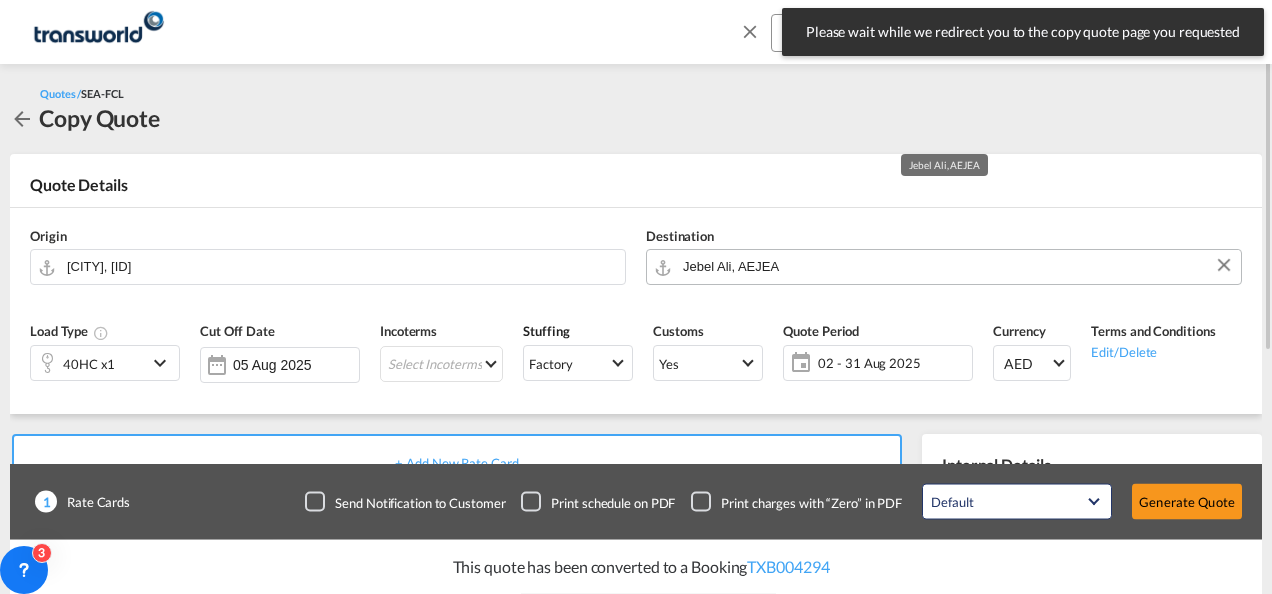 click on "Jebel Ali, AEJEA" at bounding box center (957, 266) 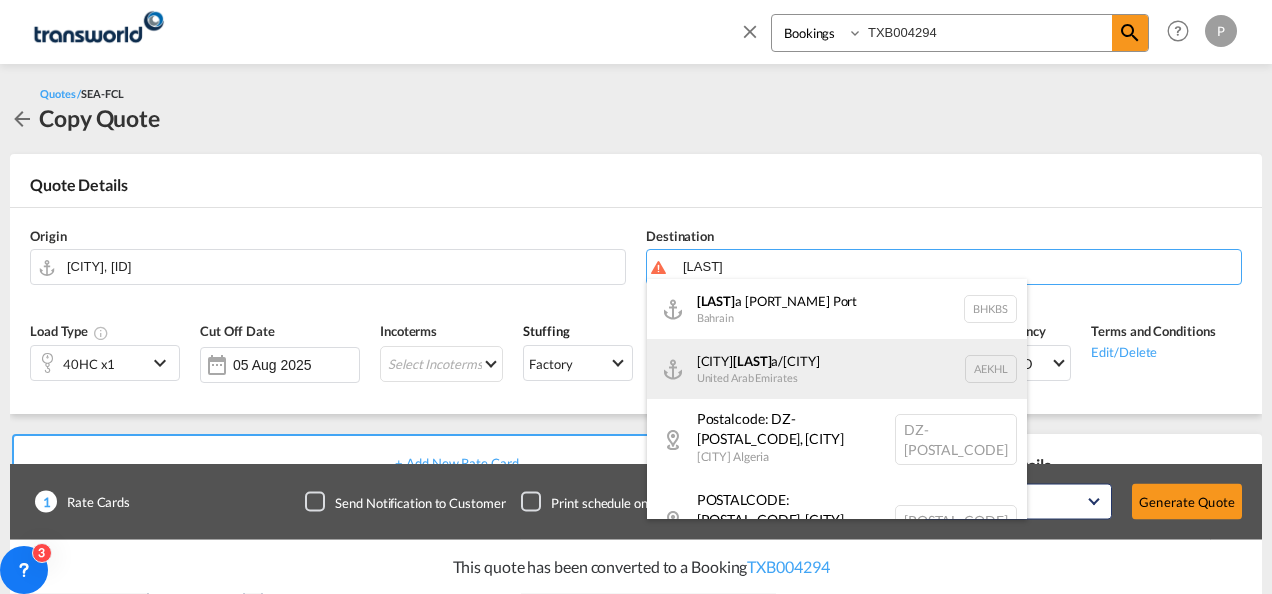click on "AEKHL, [CITY]/[CITY]
[COUNTRY]
AEKHL" at bounding box center [837, 369] 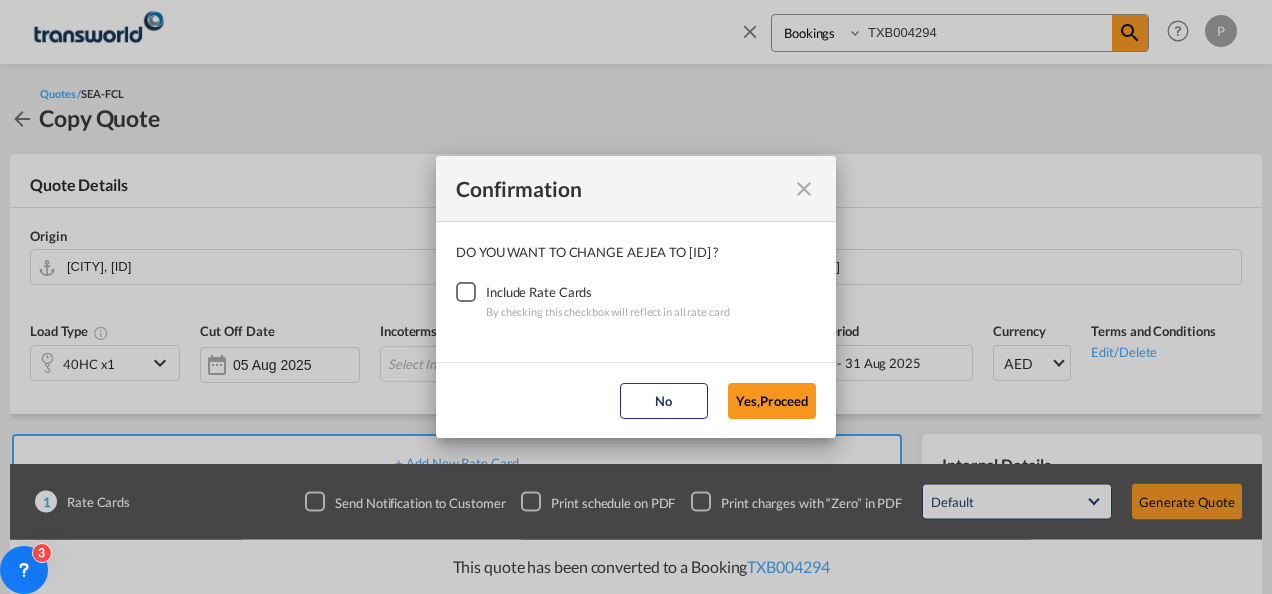 click at bounding box center (466, 292) 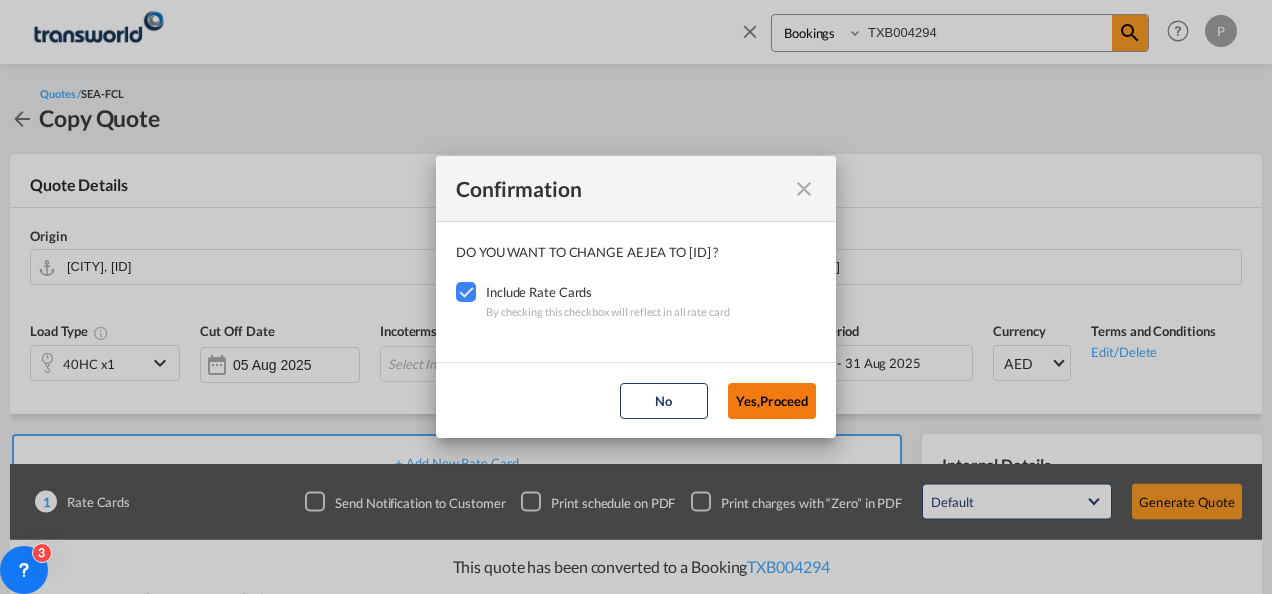 click on "Yes,Proceed" at bounding box center [772, 401] 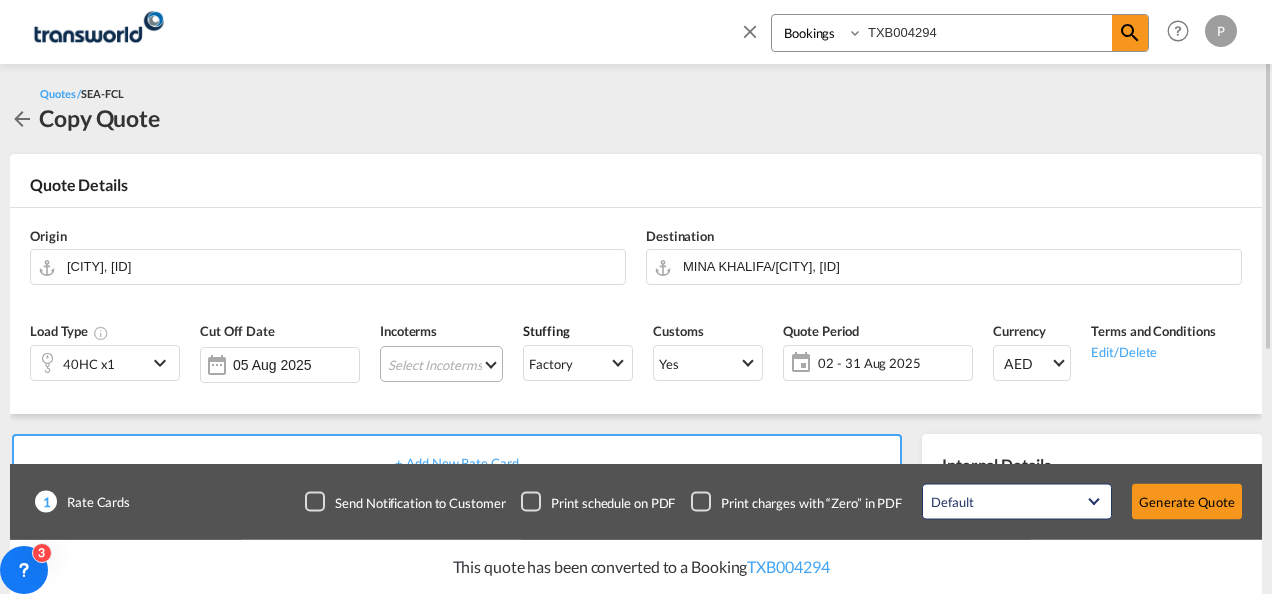click on "Select Incoterms
FCA - import
Free Carrier DPU - export
Delivery at Place Unloaded DPU - import
Delivery at Place Unloaded CPT - export
Carrier Paid to DAP - import
Delivered at Place EXW - import
Ex Works FAS - import
Free Alongside Ship FOB - export
Free on Board CFR - export
Cost and Freight CIF - import
Cost,Insurance and Freight DDP - export
Delivery Duty Paid EXW - export
Ex Works FOB - import
Free on Board FAS - export
Free Alongside Ship CIP - import
Carriage and Insurance Paid to CPT - import
Carrier Paid to CIP - export
Carriage and Insurance Paid to DAP - export
Delivered at Place FCA - export
Free Carrier CFR - import
Cost and Freight CIF - export
Cost,Insurance and Freight" at bounding box center (441, 364) 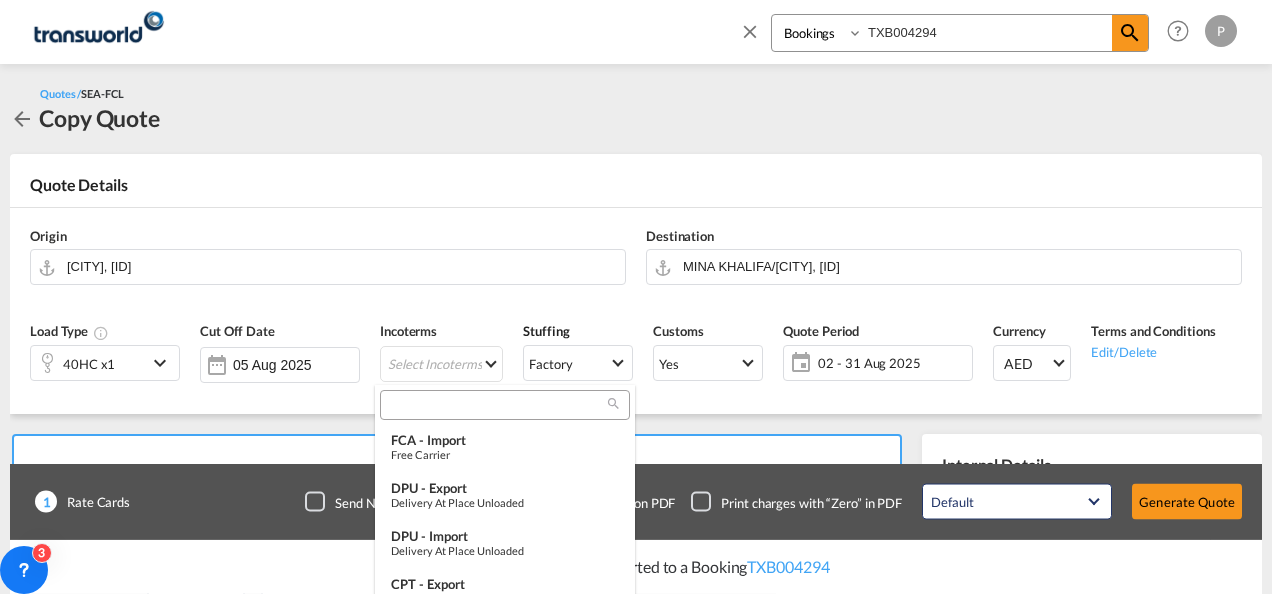 click at bounding box center [497, 405] 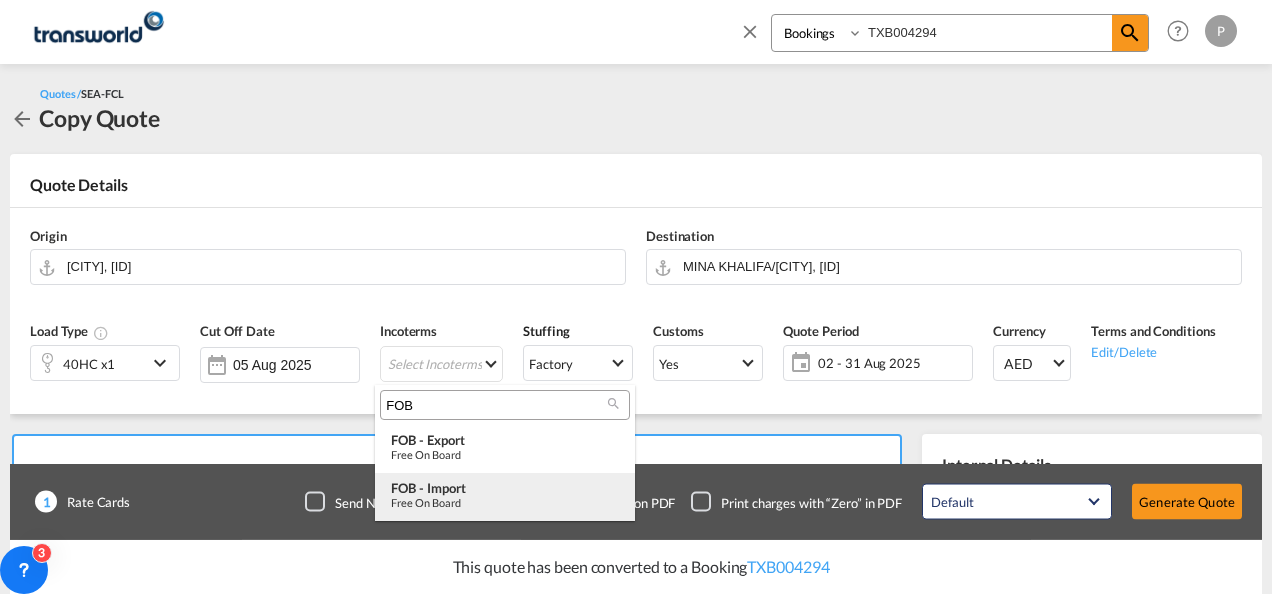 type on "FOB" 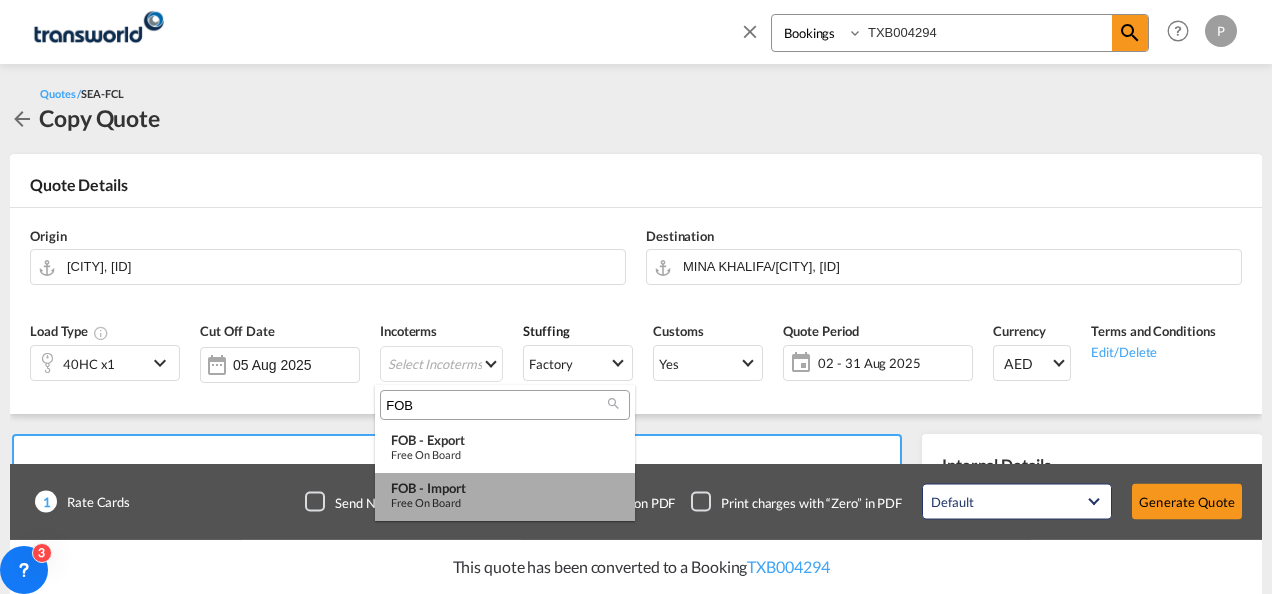 click on "Free on Board" at bounding box center [505, 502] 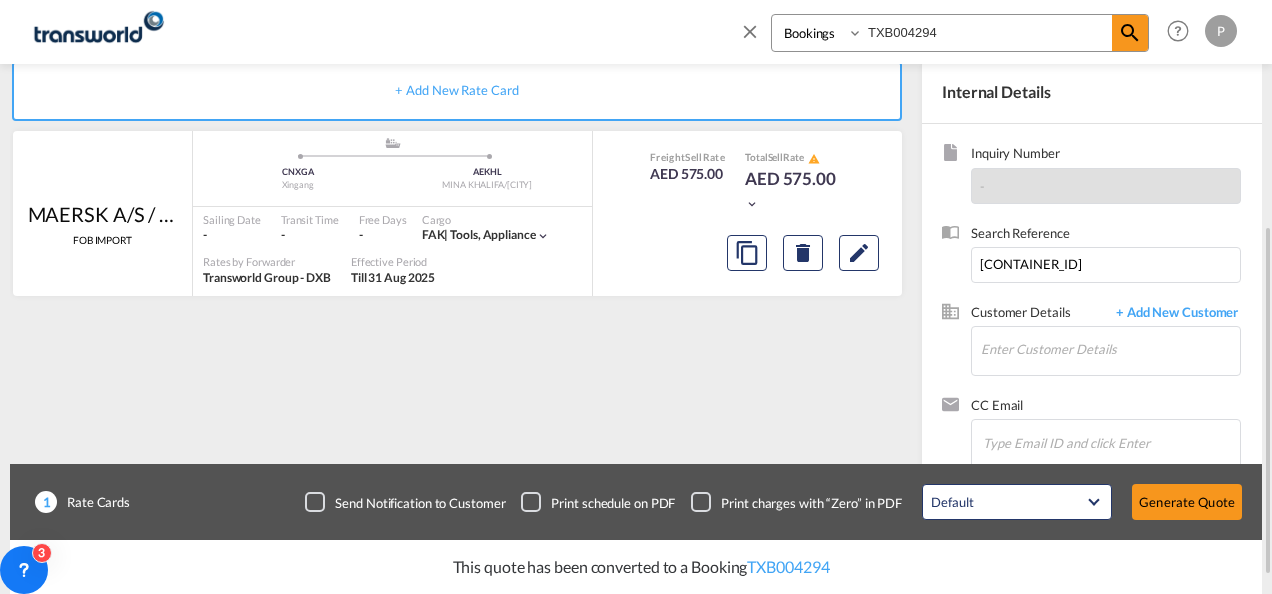 scroll, scrollTop: 377, scrollLeft: 0, axis: vertical 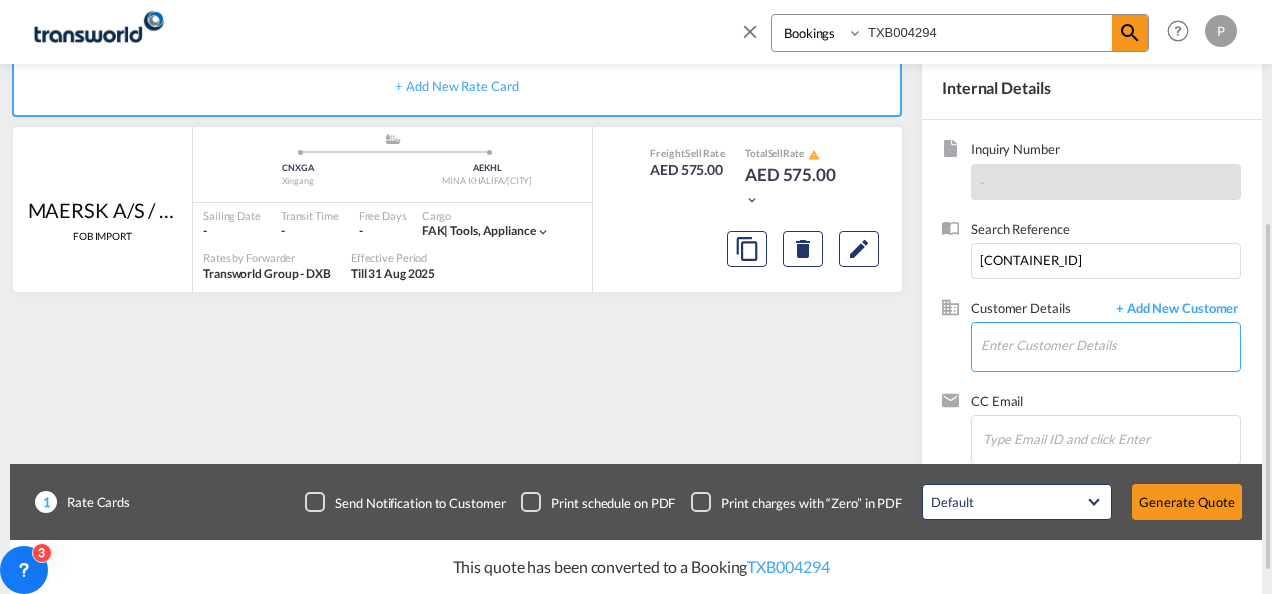 click on "Enter Customer Details" at bounding box center (1110, 345) 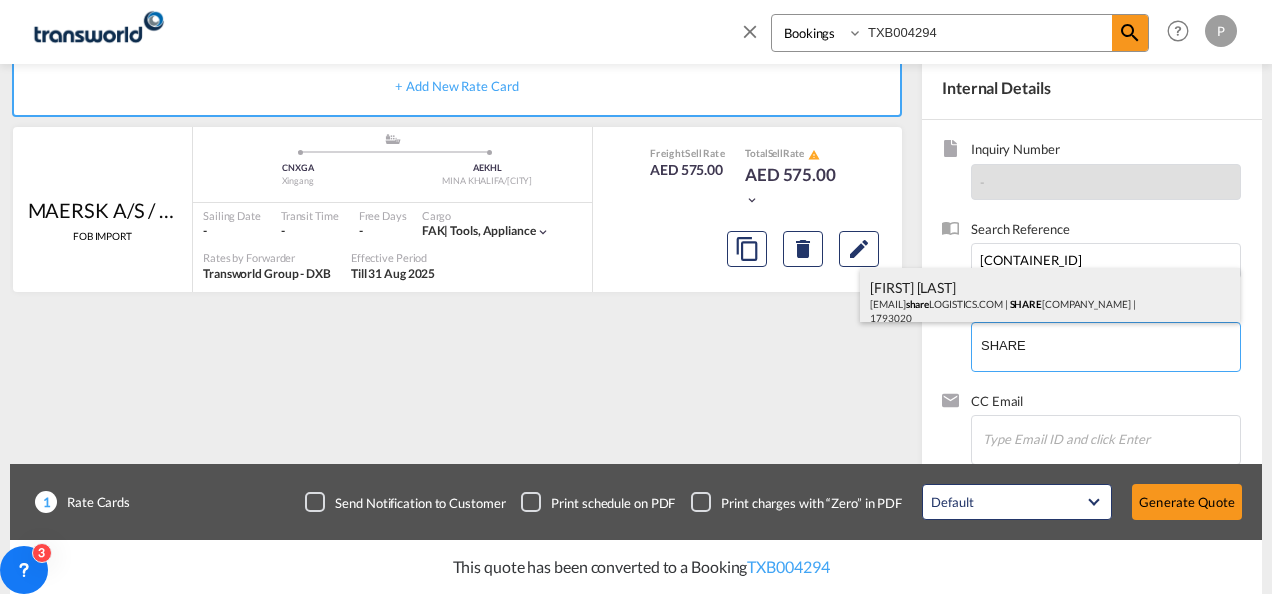 click on "SHARE LOGISTICS BV
|      [NUMBER]" at bounding box center (1050, 302) 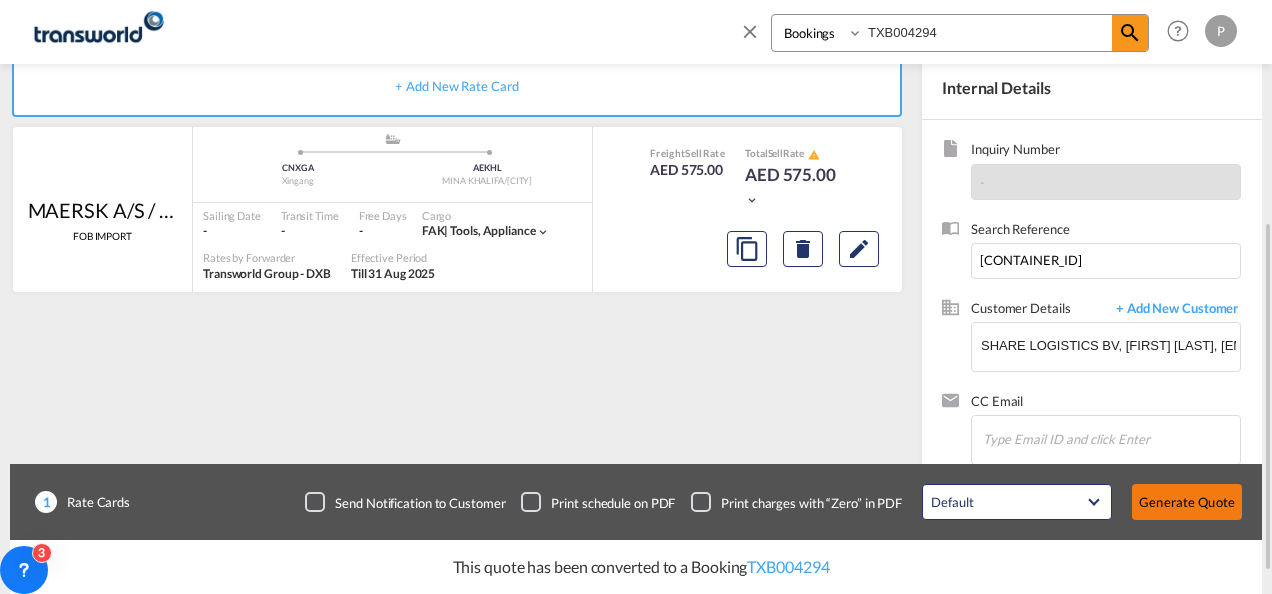 click on "Generate Quote" at bounding box center [1187, 502] 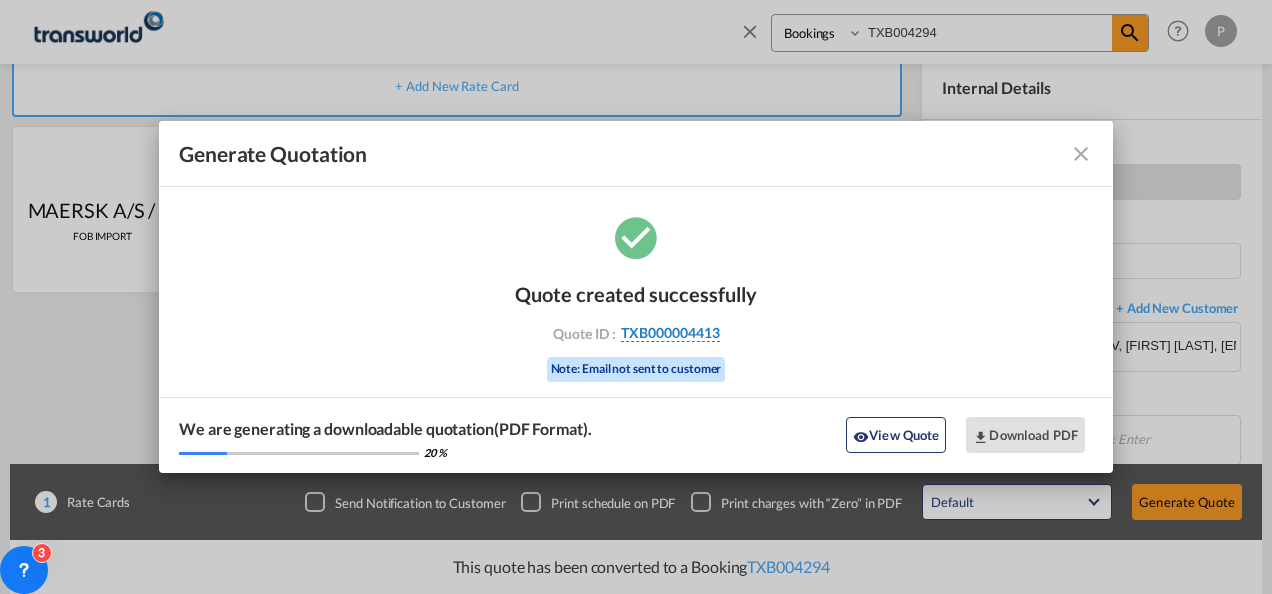 click on "TXB000004413" at bounding box center (670, 333) 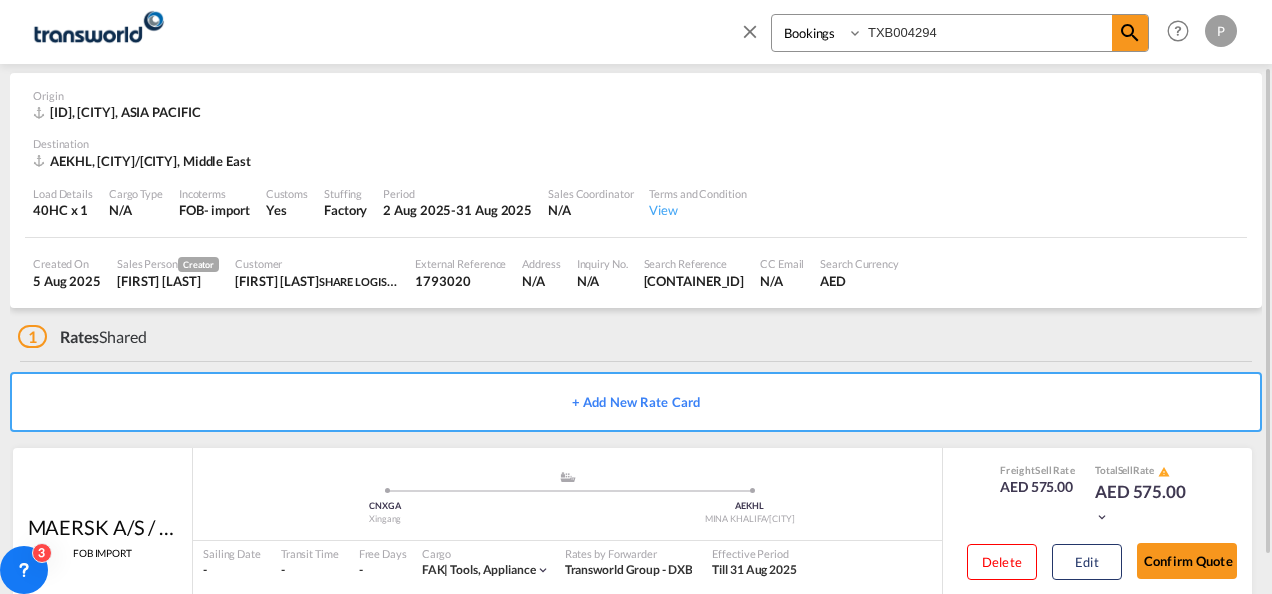 scroll, scrollTop: 80, scrollLeft: 0, axis: vertical 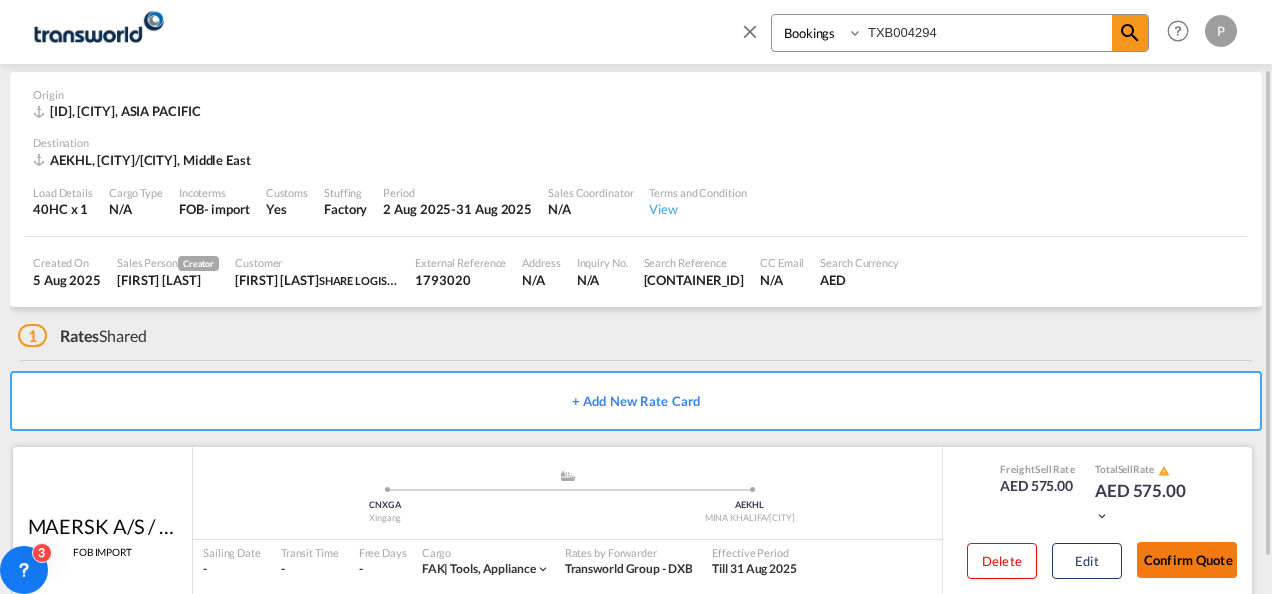 click on "Confirm Quote" at bounding box center (1187, 560) 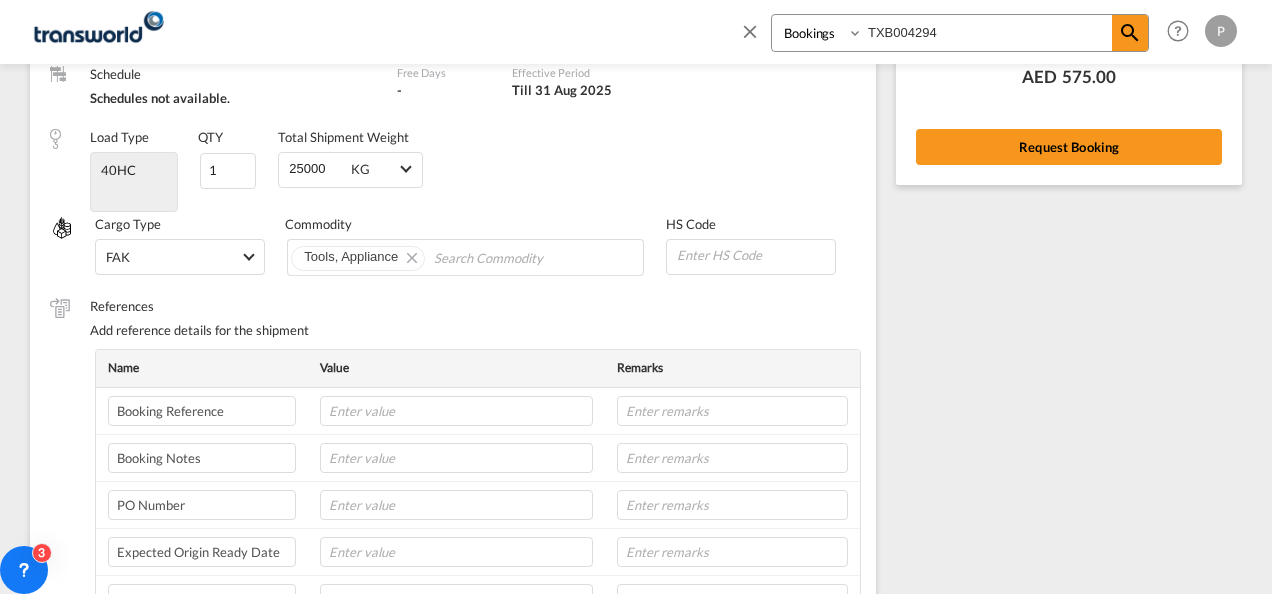 scroll, scrollTop: 0, scrollLeft: 0, axis: both 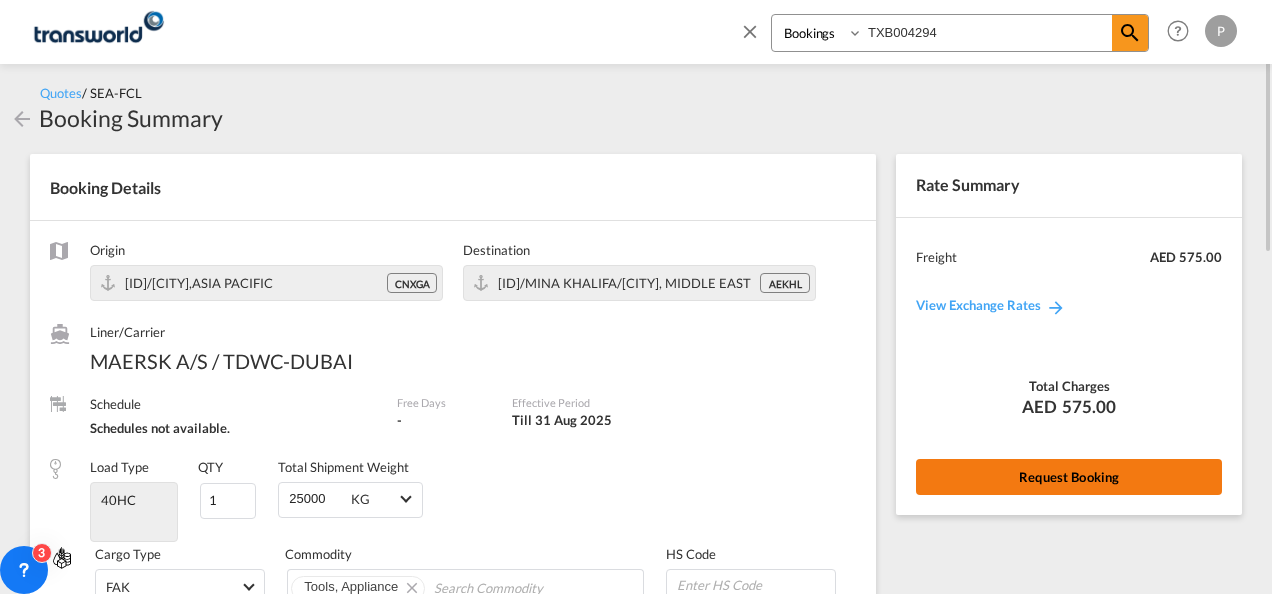 click on "Request Booking" at bounding box center (1069, 477) 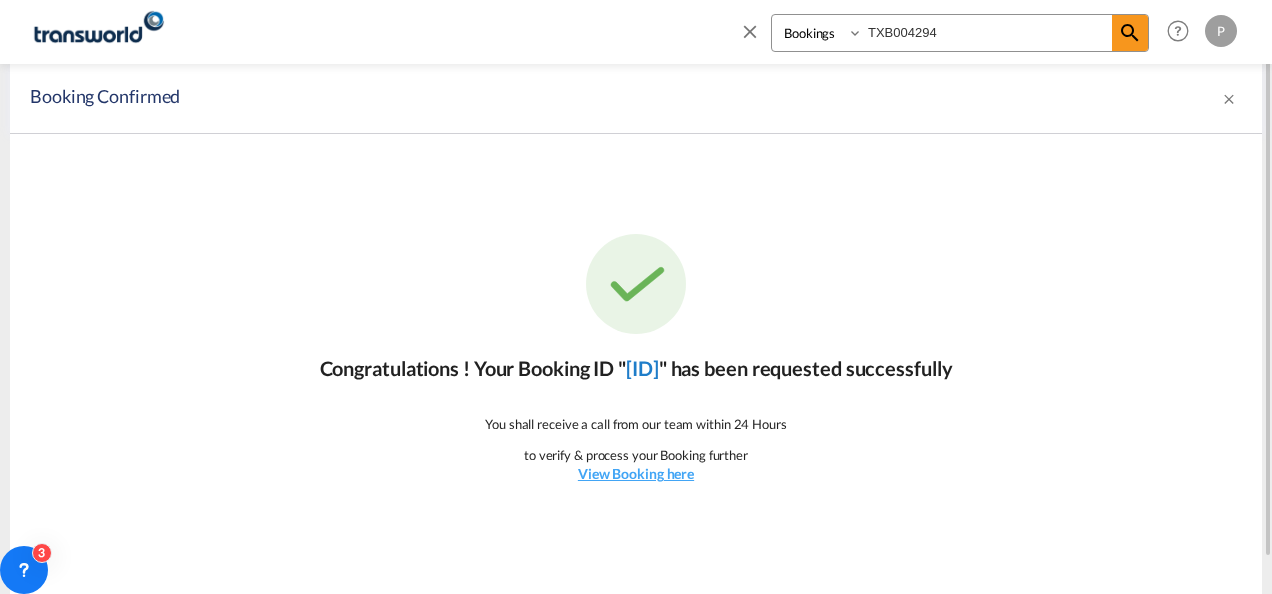 click on "[ID]" 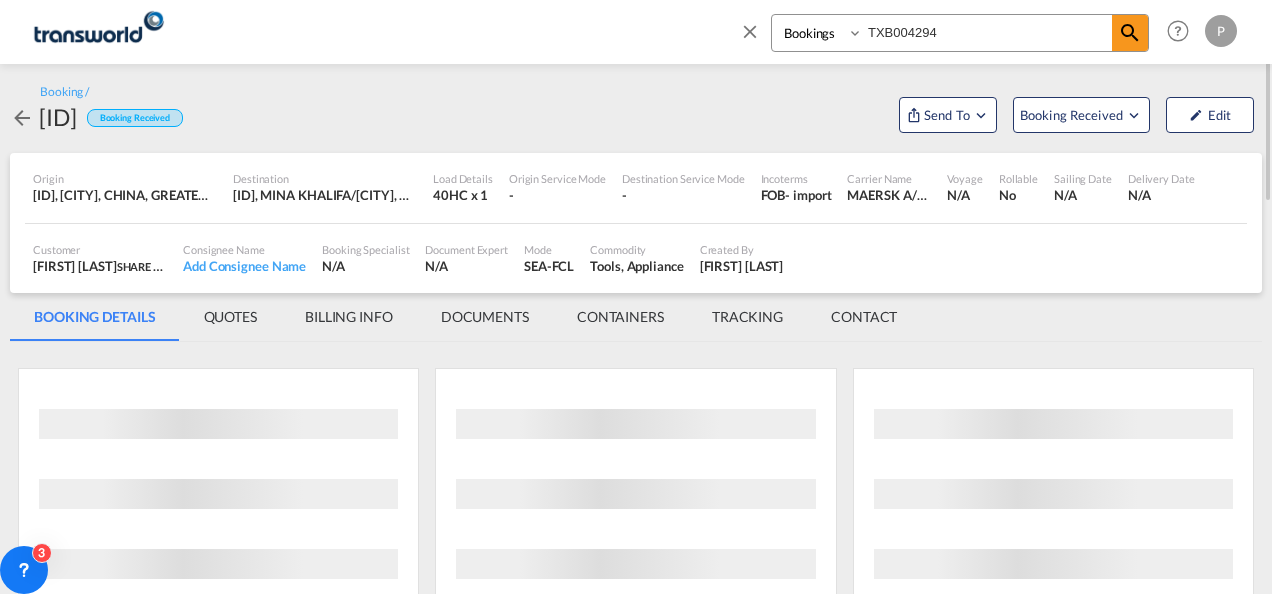 scroll, scrollTop: 0, scrollLeft: 0, axis: both 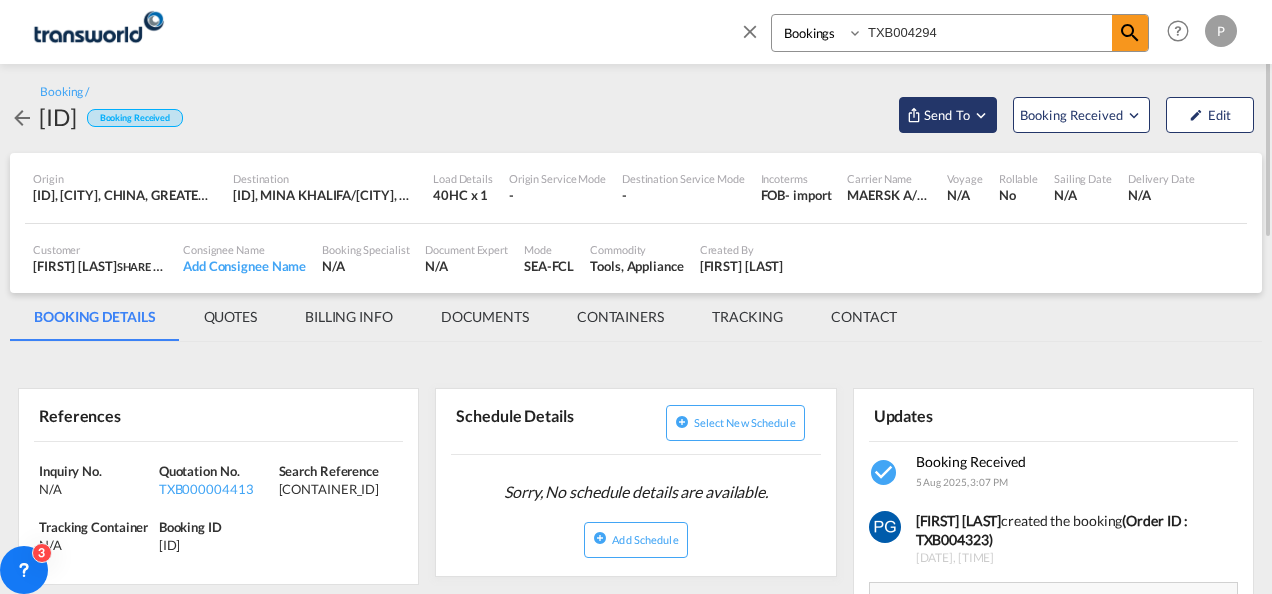 click on "Send To" at bounding box center [947, 115] 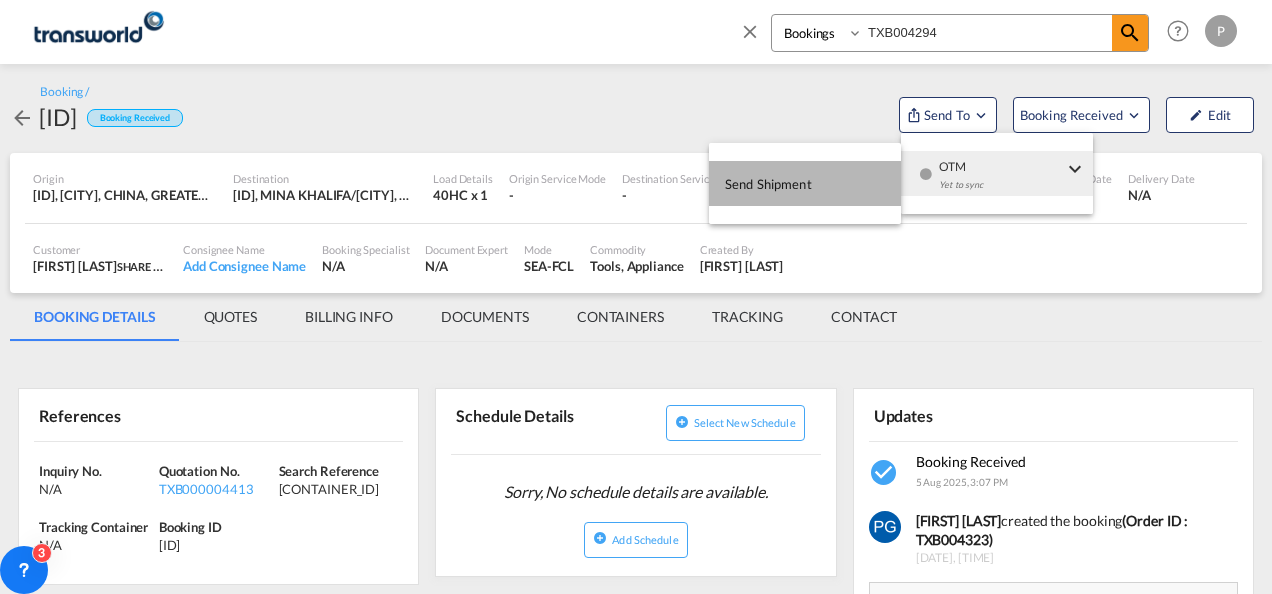 click on "Send Shipment" at bounding box center (805, 183) 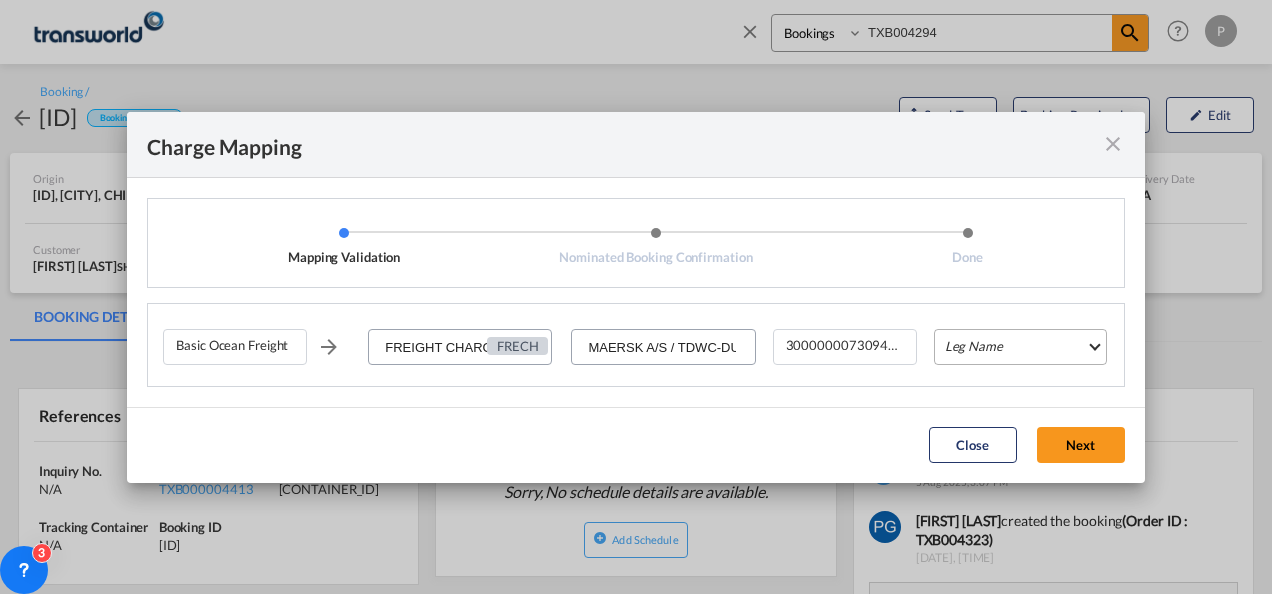 click on "Leg Name HANDLING ORIGIN VESSEL HANDLING DESTINATION OTHERS TL PICK UP CUSTOMS ORIGIN CUSTOMS DESTINATION TL DELIVERY" at bounding box center [1020, 347] 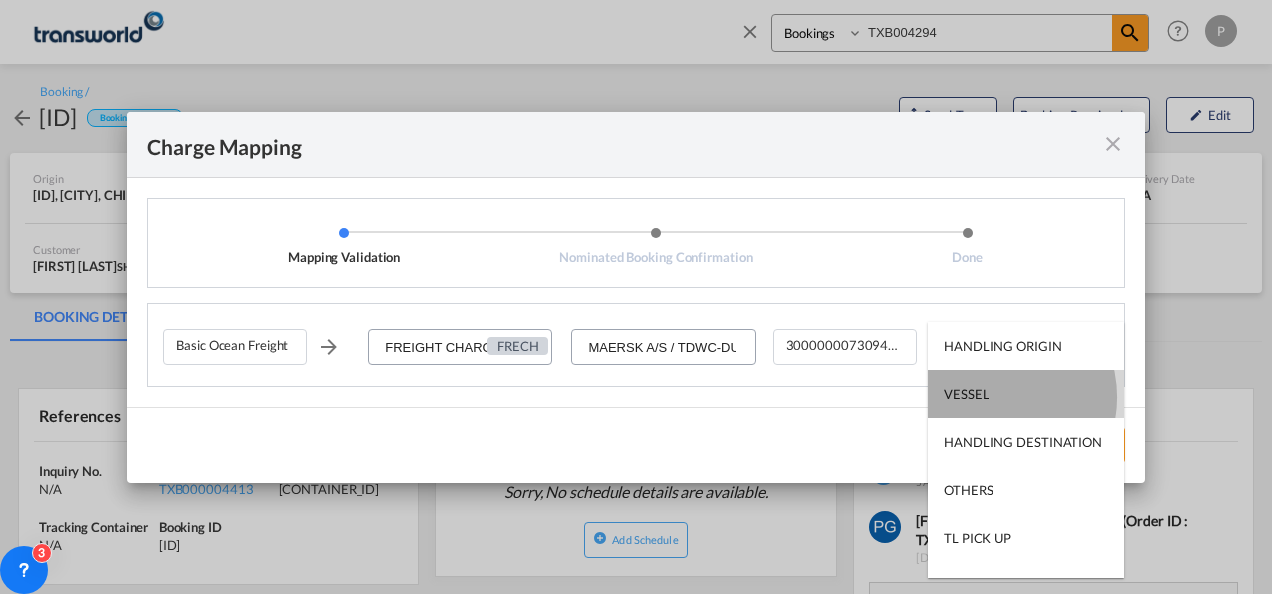 click on "VESSEL" at bounding box center (1026, 394) 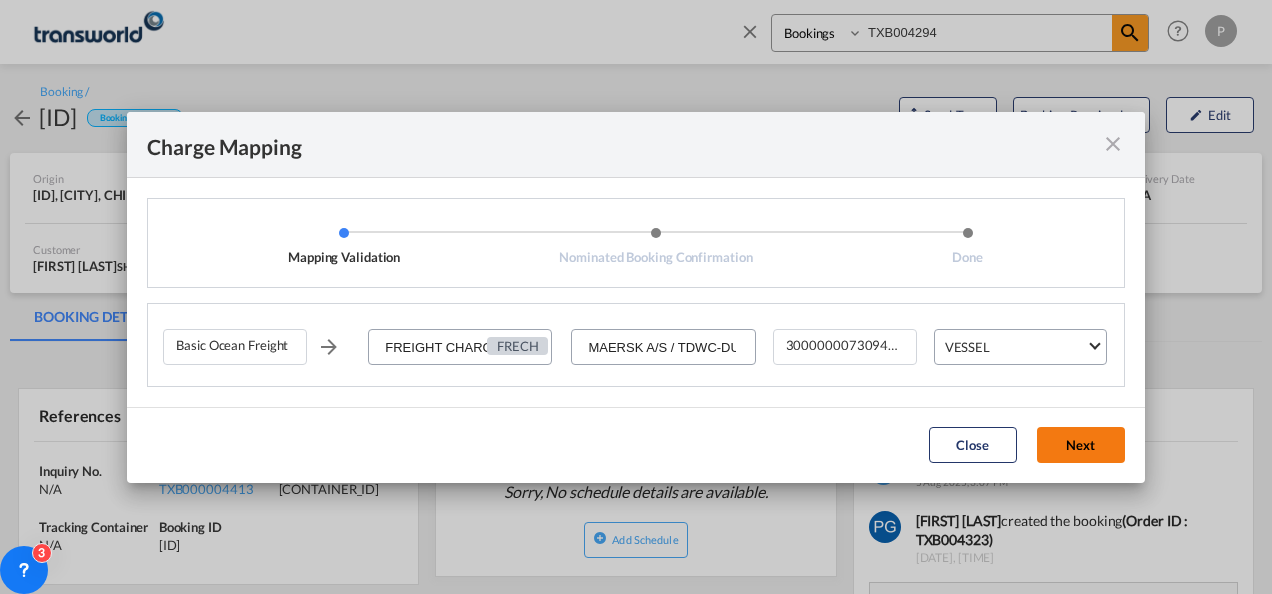 click on "Next" 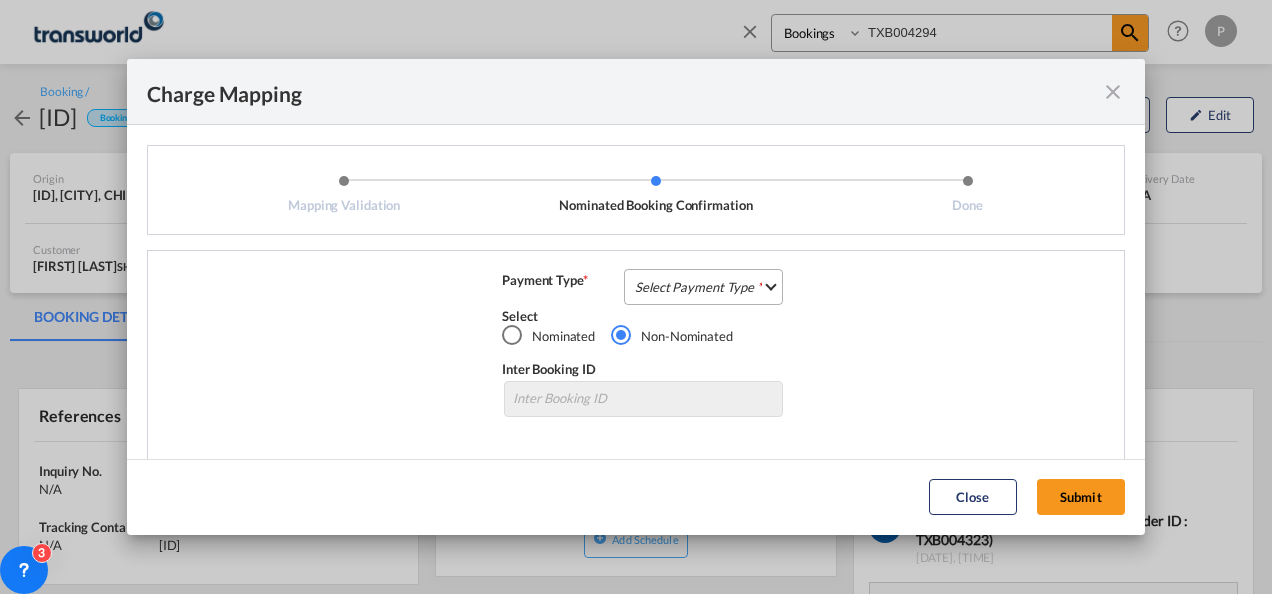 click on "Select Payment Type
COLLECT
PREPAID" at bounding box center [703, 287] 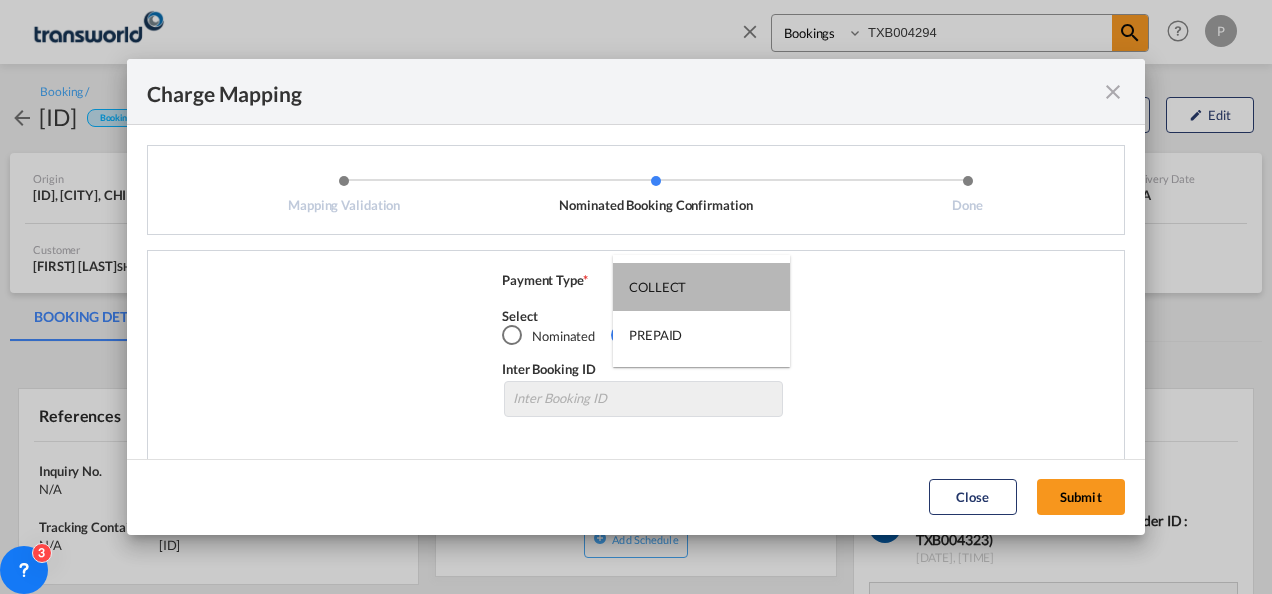 click on "COLLECT" at bounding box center (701, 287) 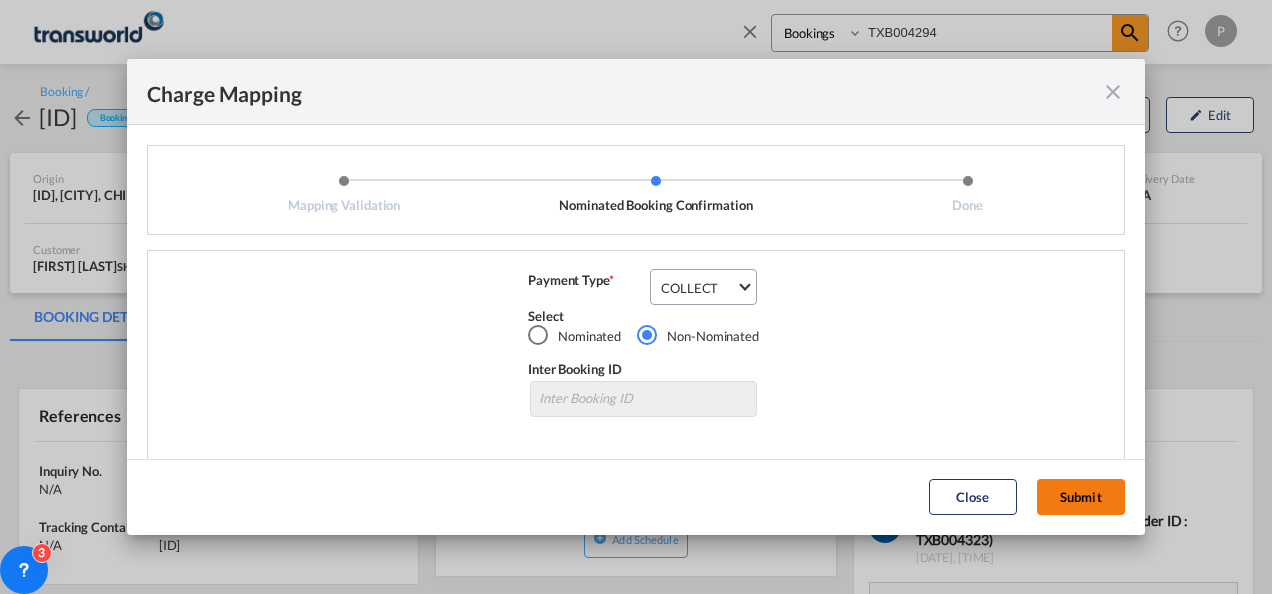 click on "Submit" 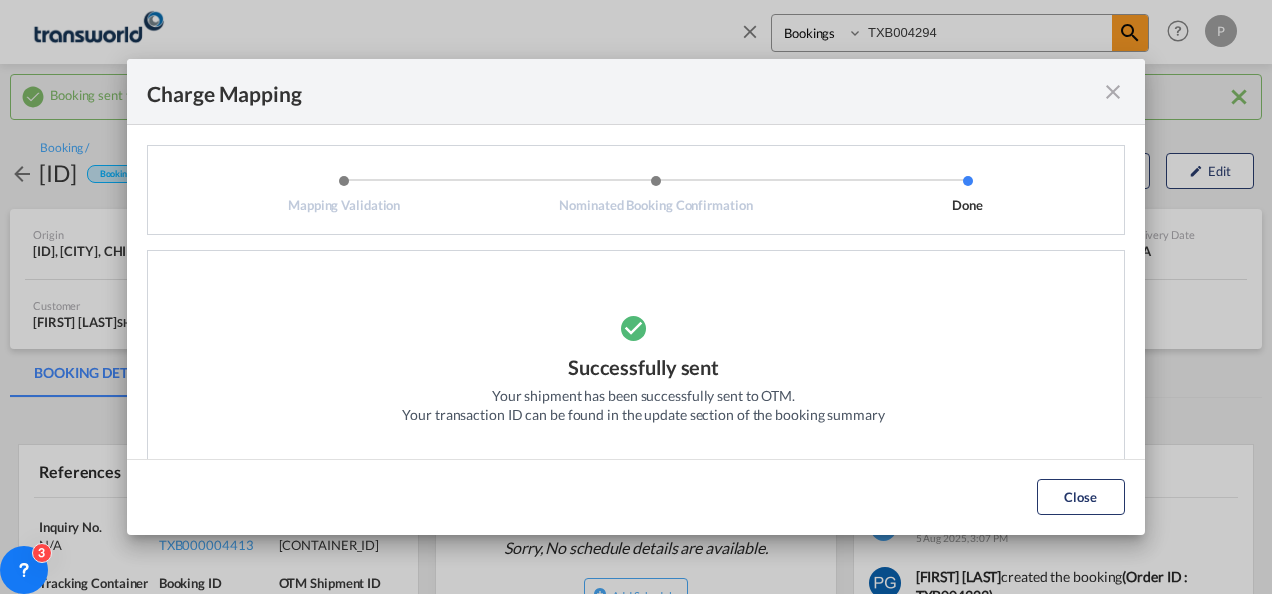 click at bounding box center (1113, 92) 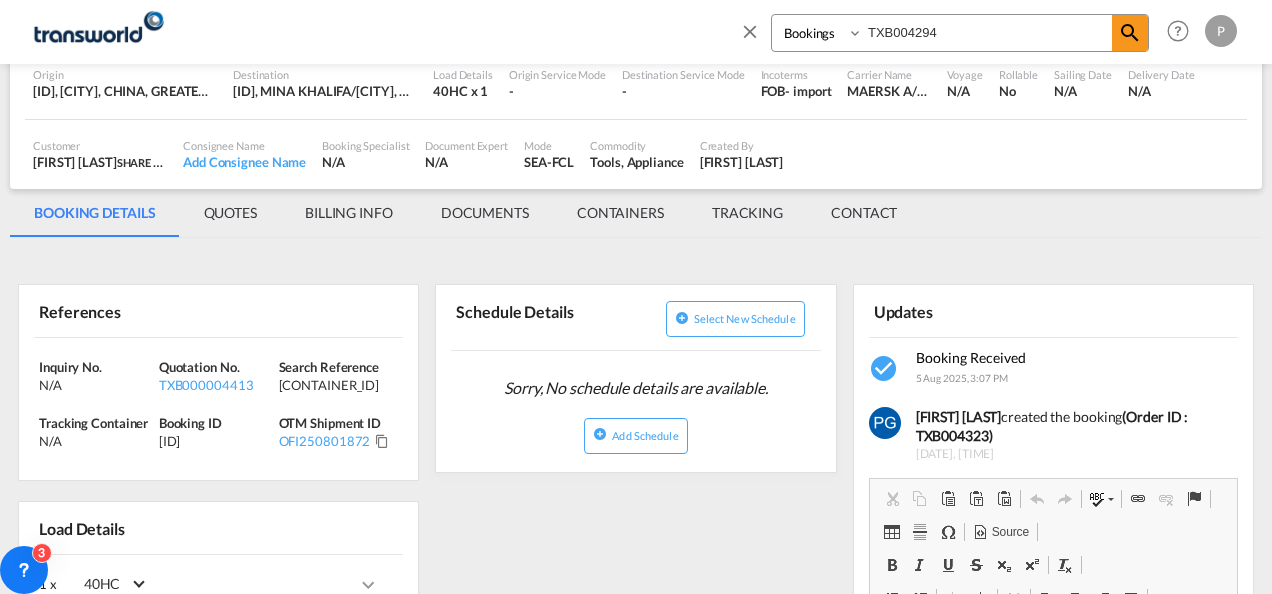 scroll, scrollTop: 164, scrollLeft: 0, axis: vertical 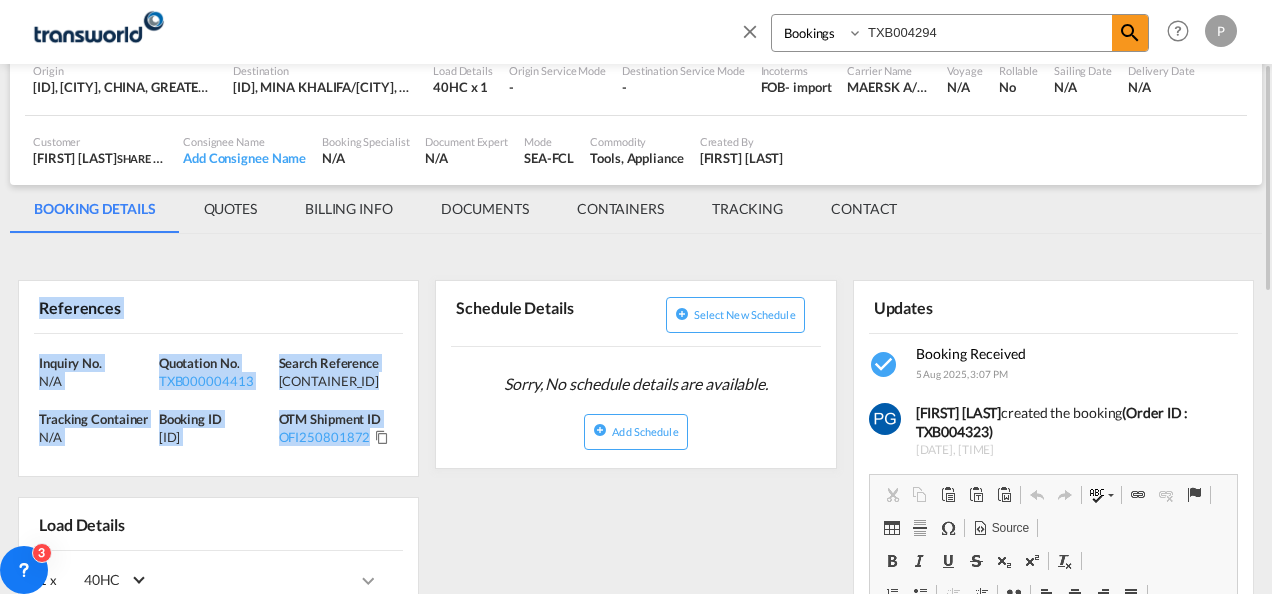 drag, startPoint x: 37, startPoint y: 303, endPoint x: 368, endPoint y: 446, distance: 360.569 